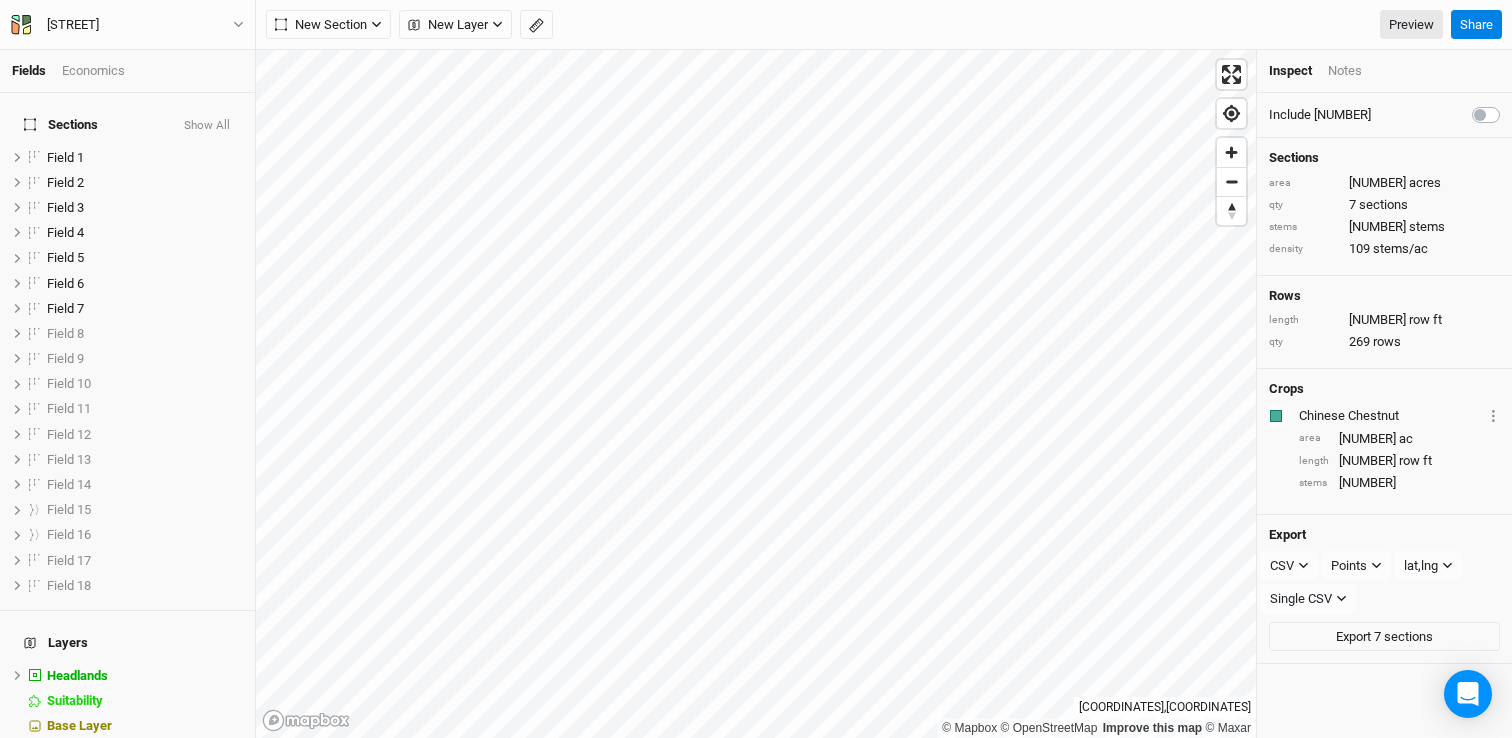 scroll, scrollTop: 0, scrollLeft: 0, axis: both 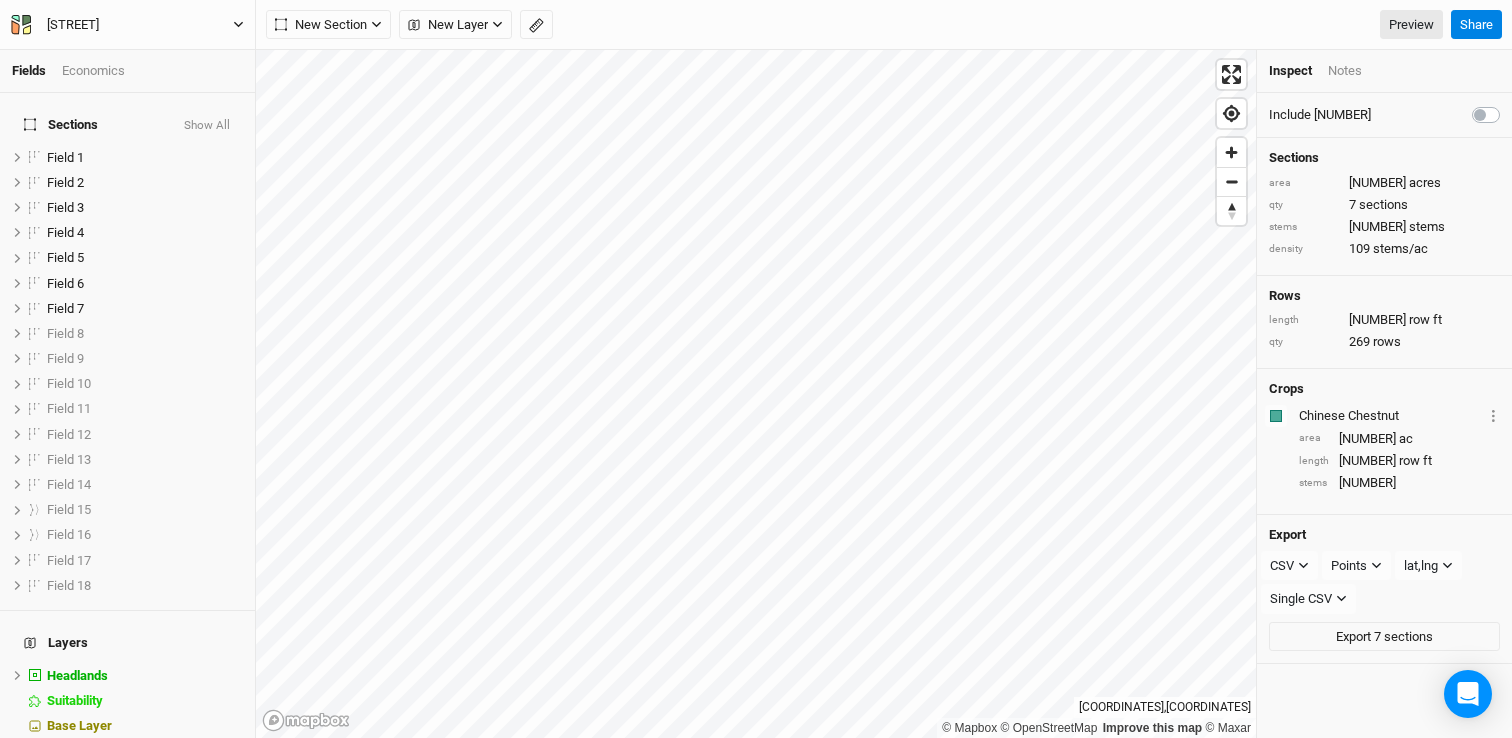 click 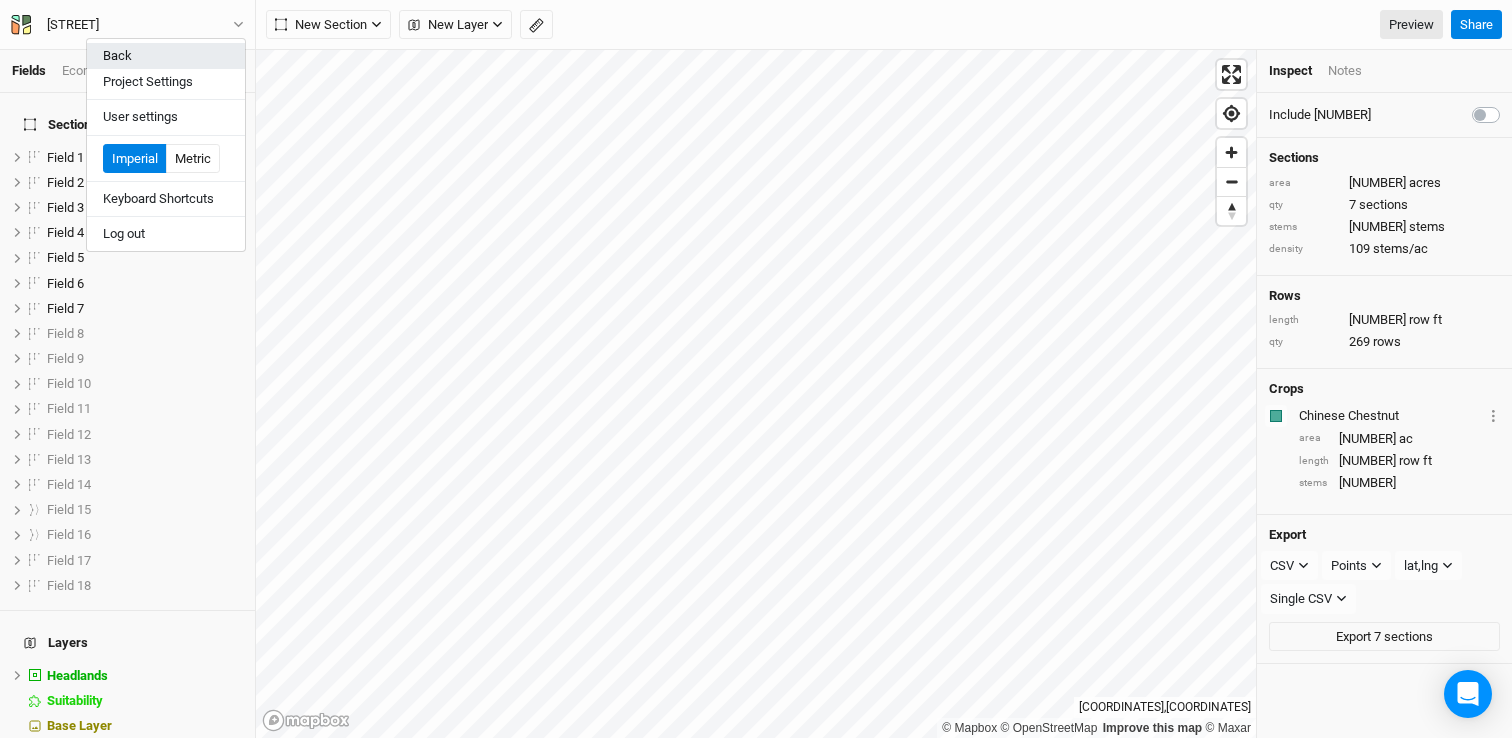 click on "Back" at bounding box center [166, 56] 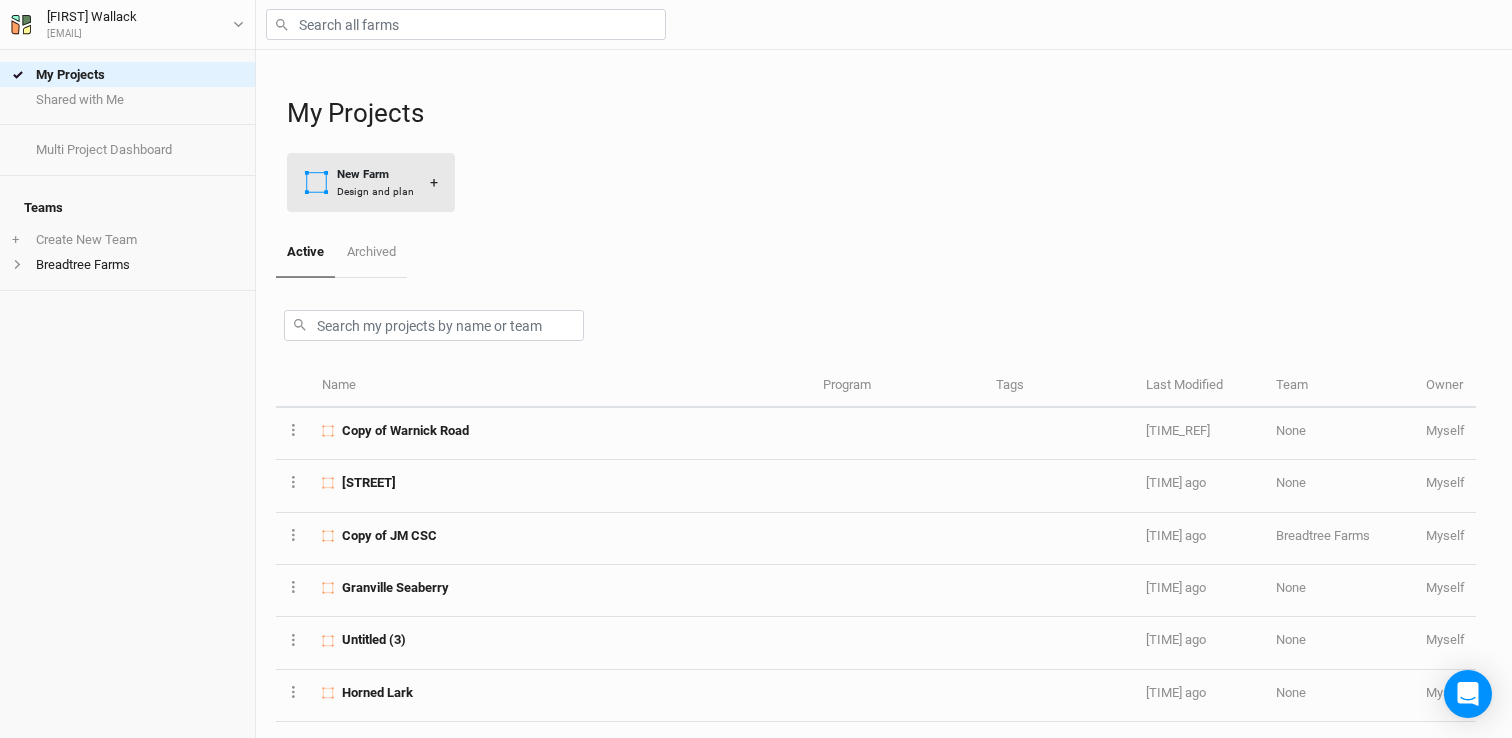 click on "Design and plan" at bounding box center (375, 191) 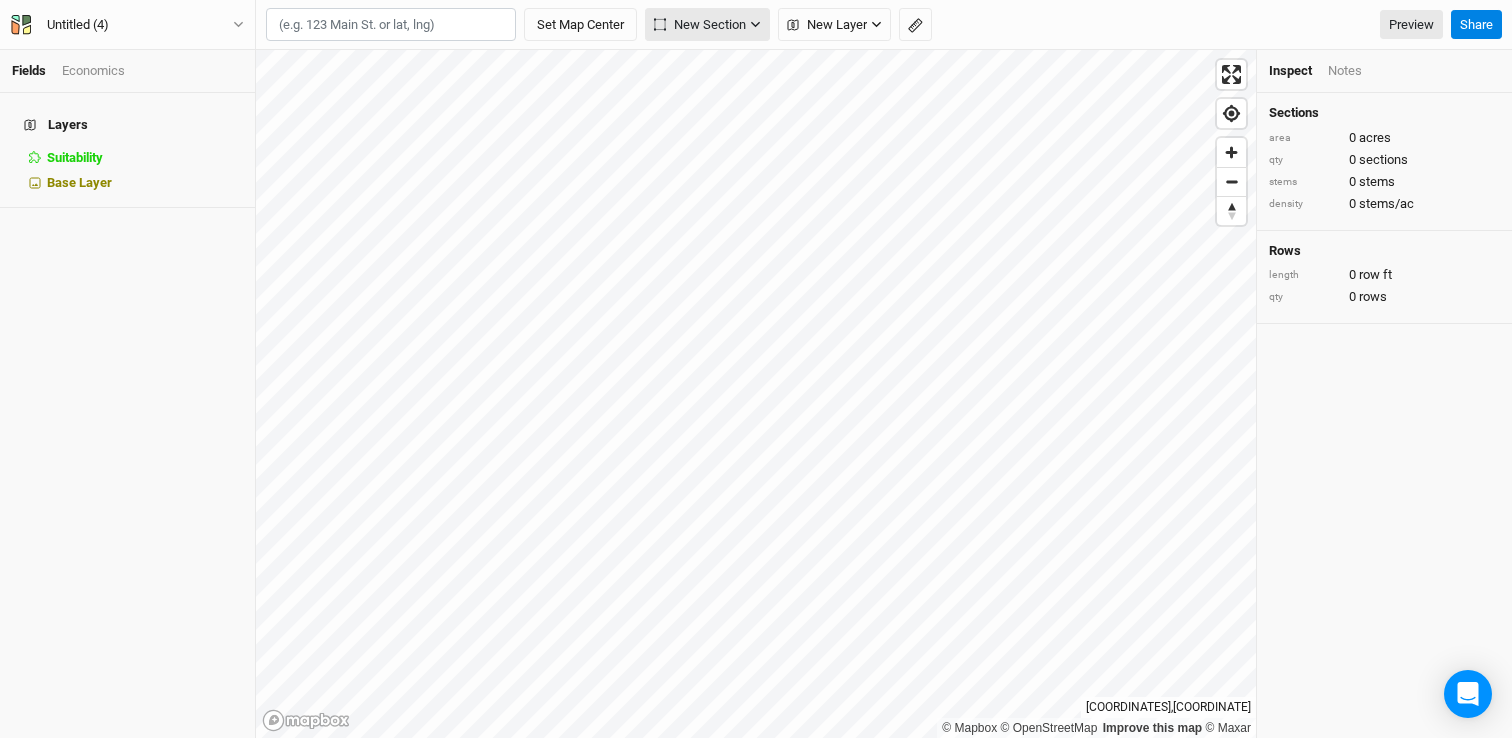 click on "New Section" at bounding box center (700, 25) 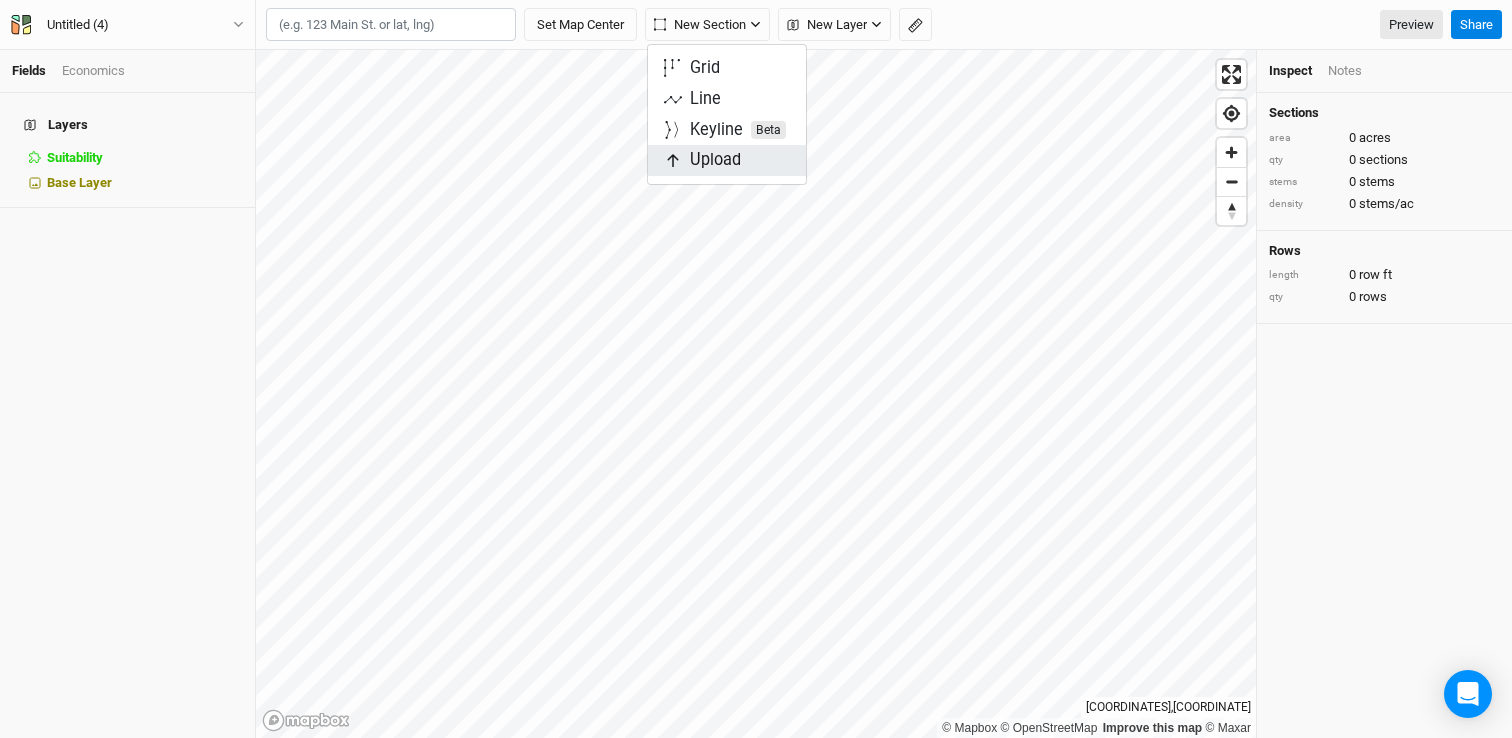 click on "Upload" at bounding box center [702, 160] 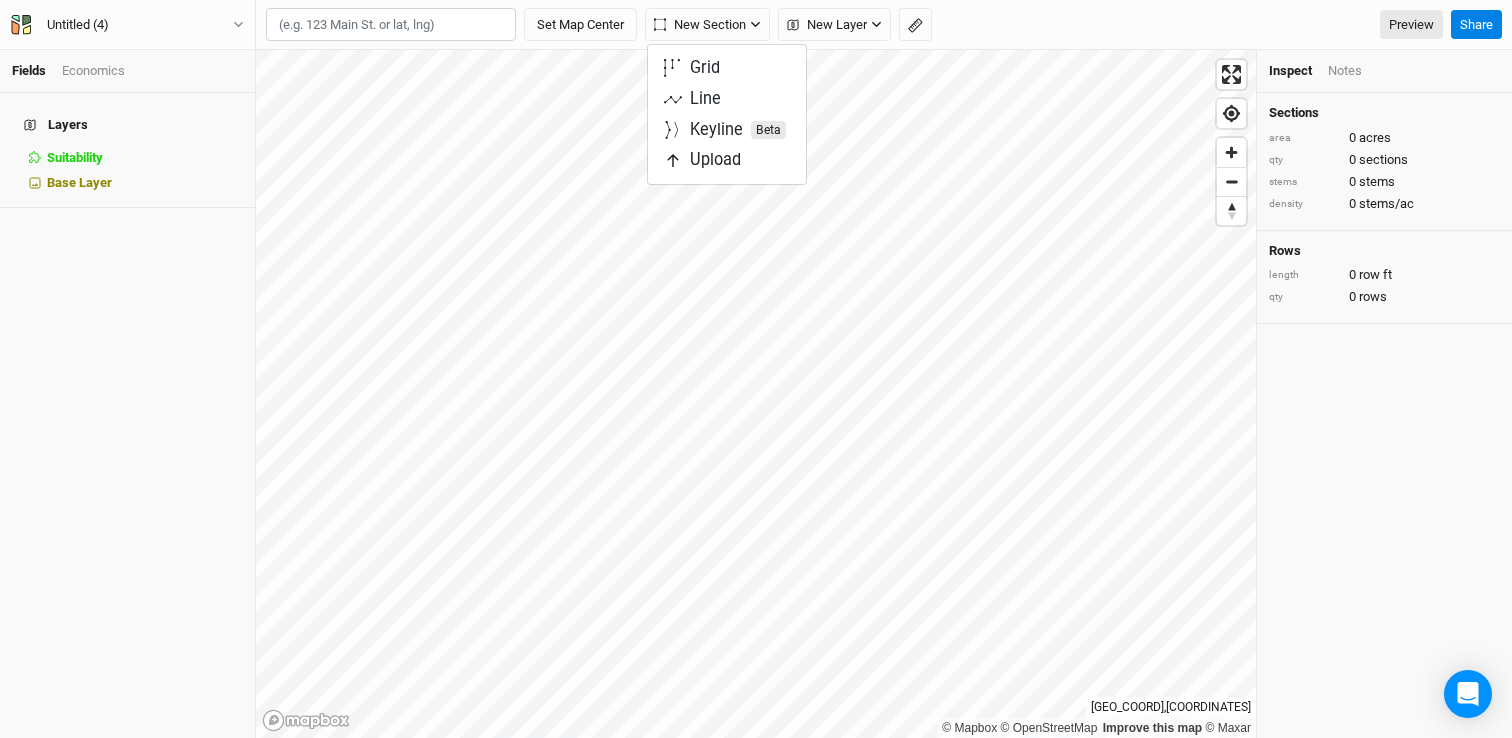 click on "Layers" at bounding box center [127, 125] 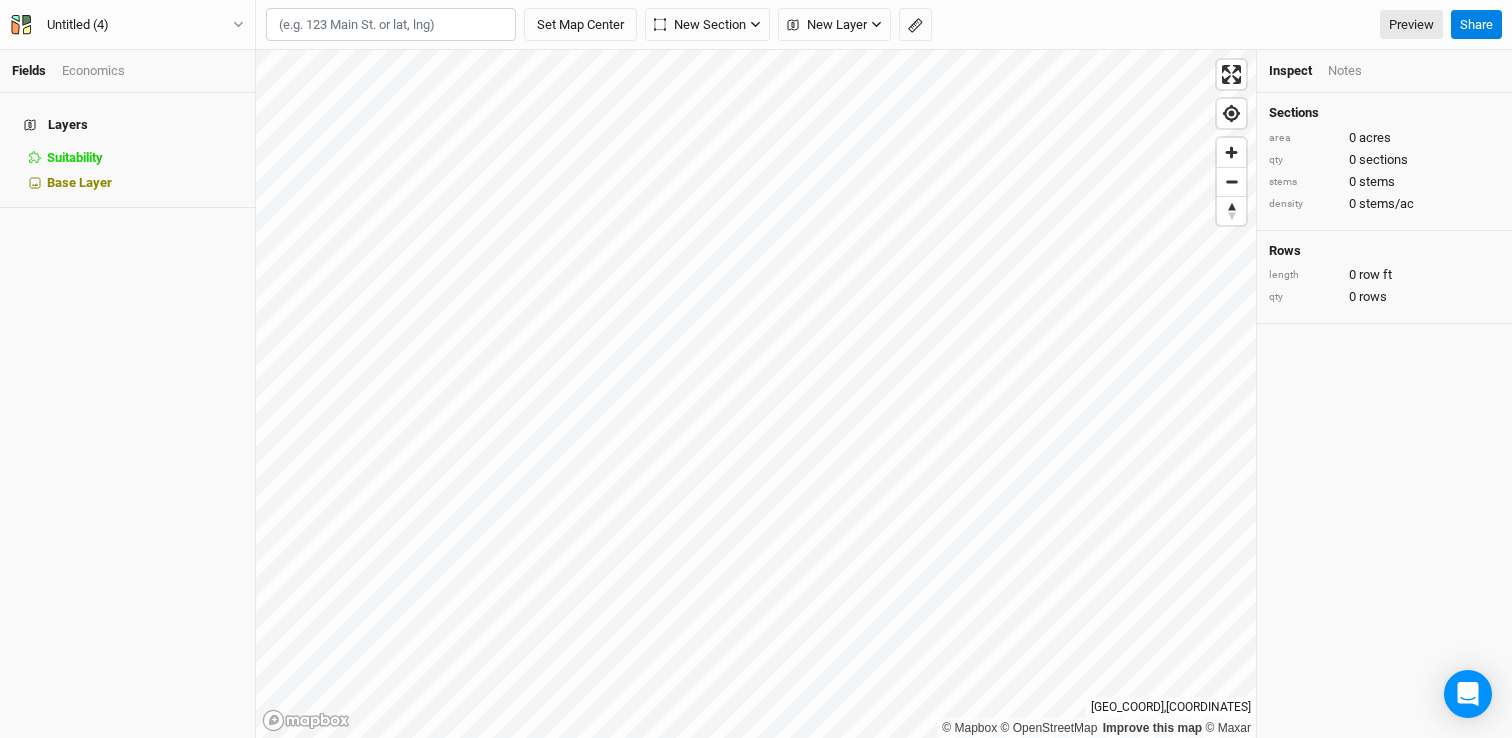 click on "Layers" at bounding box center [127, 125] 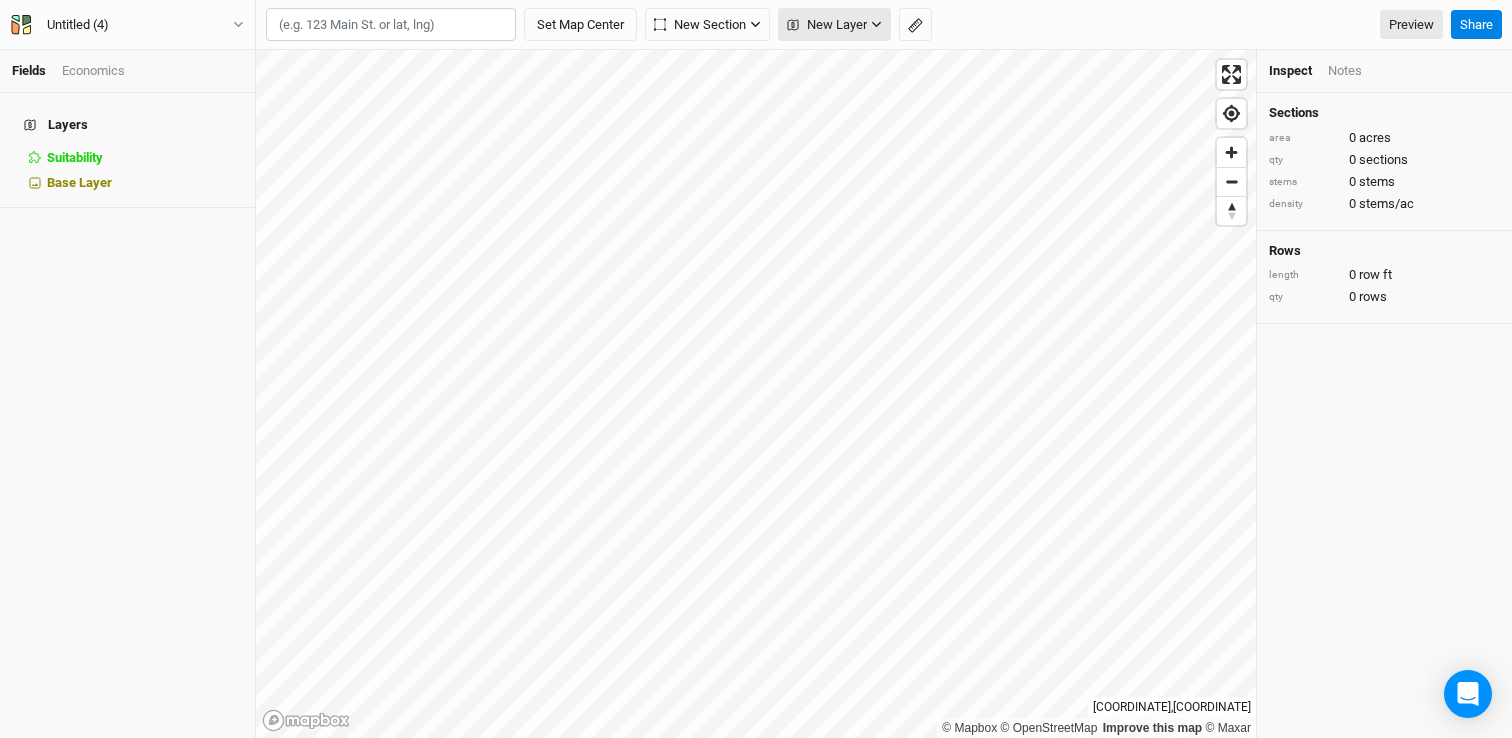 click 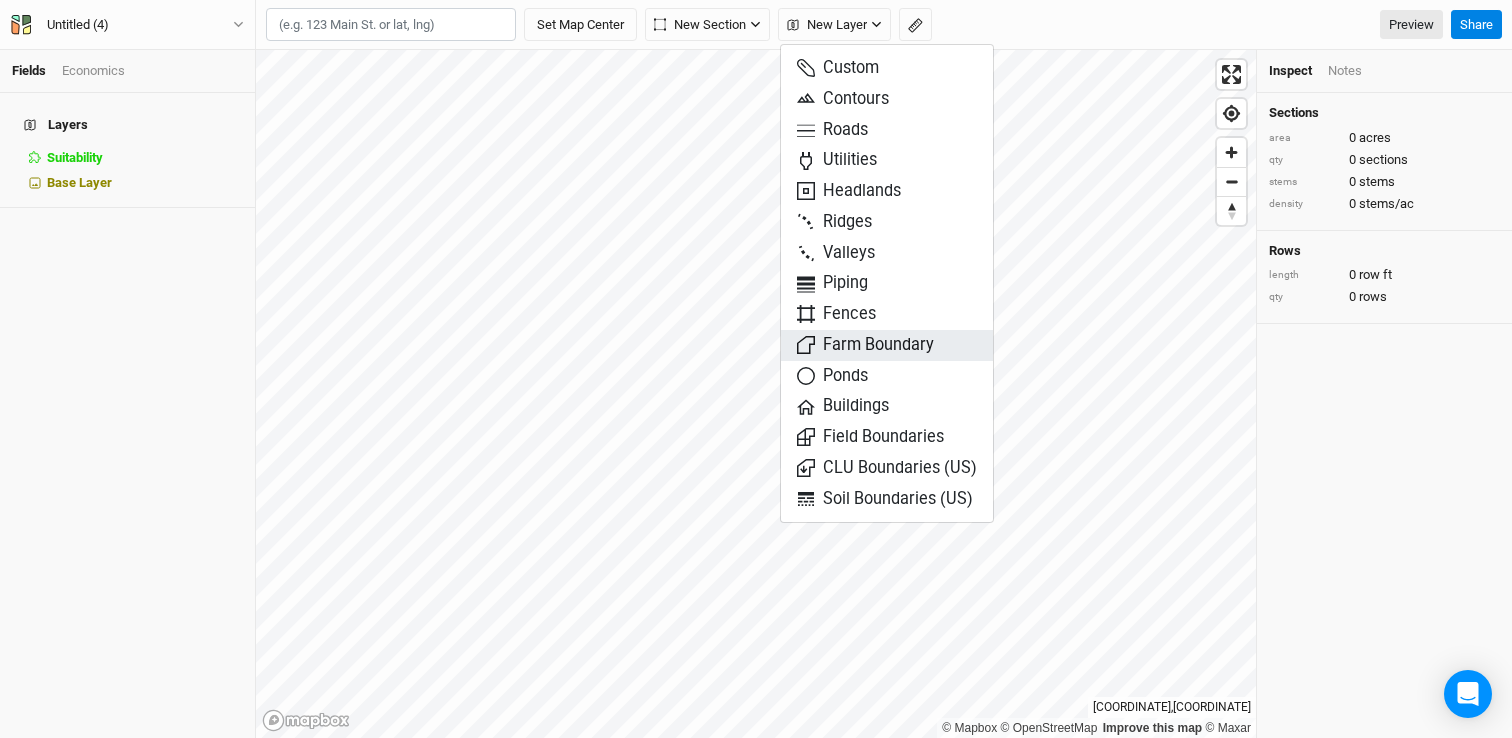click on "Farm Boundary" at bounding box center [865, 345] 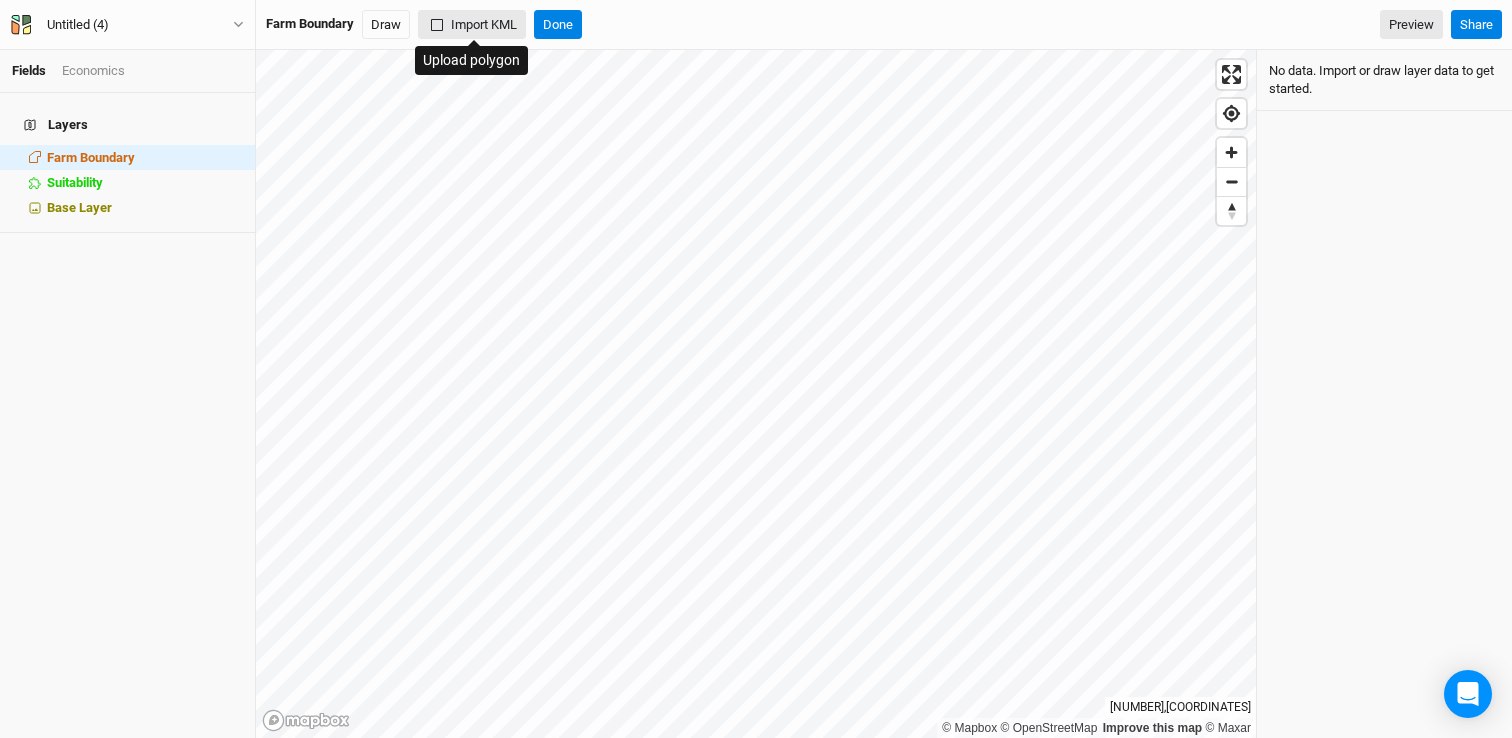 click 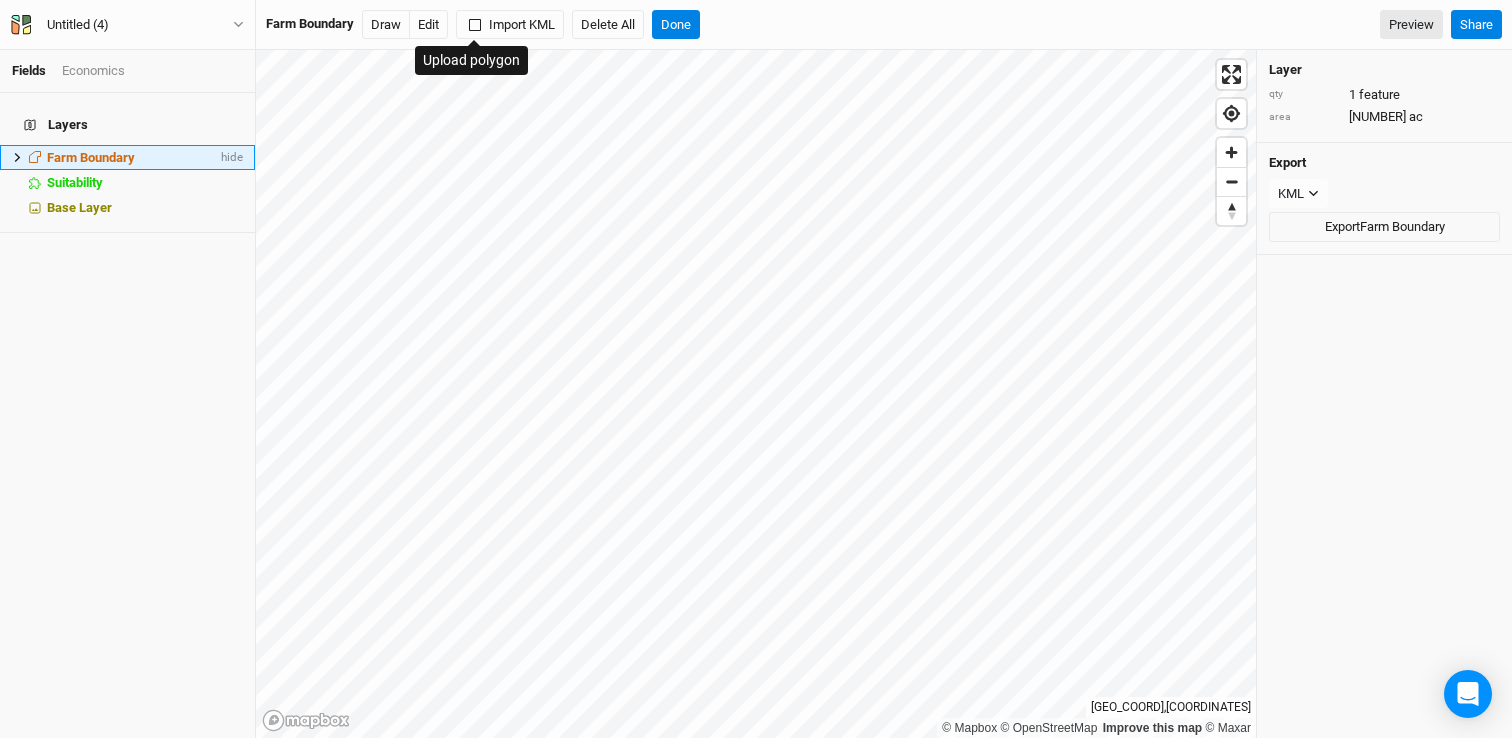 click on "[STREET]" at bounding box center (127, 157) 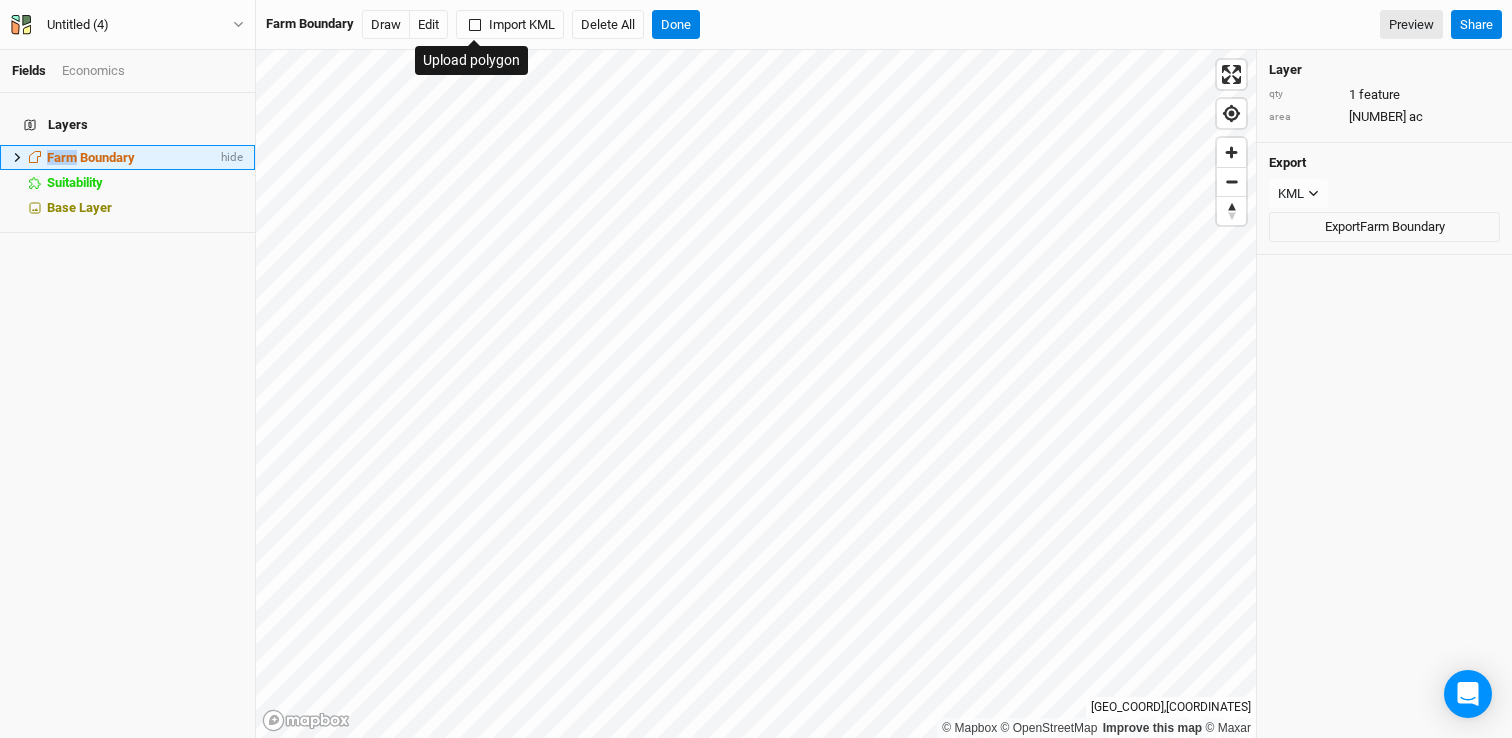 click on "[STREET]" at bounding box center [127, 157] 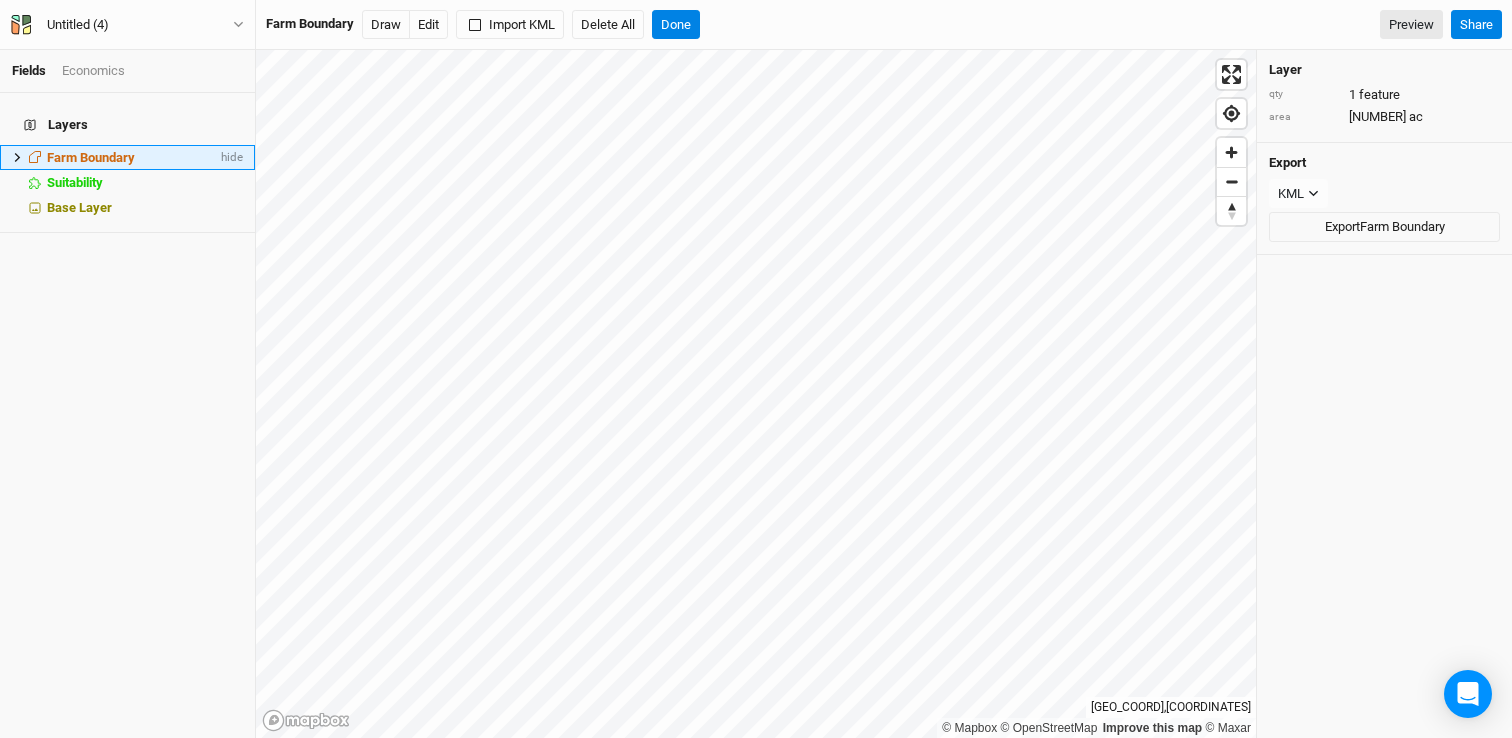 click on "Farm Boundary" at bounding box center [91, 157] 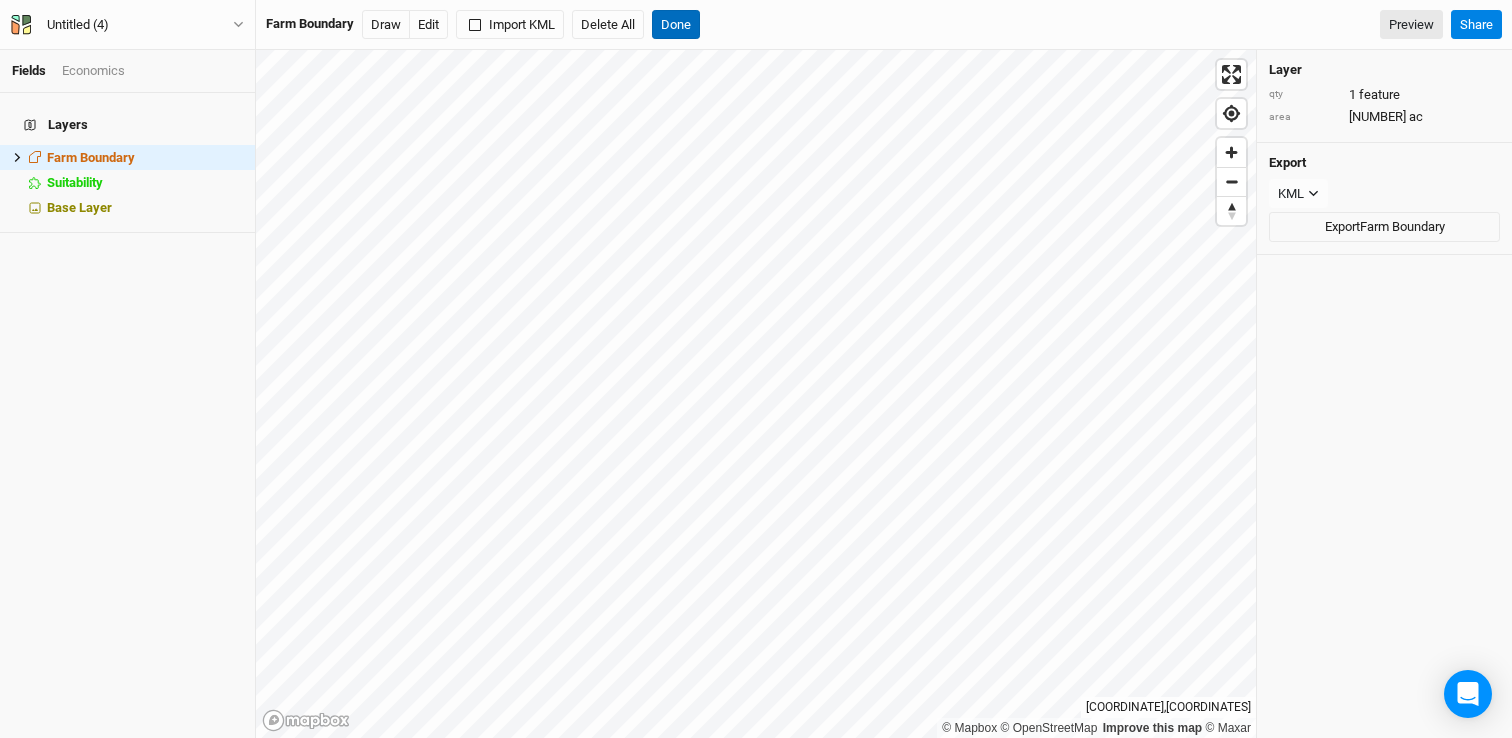 click on "Done" at bounding box center [676, 25] 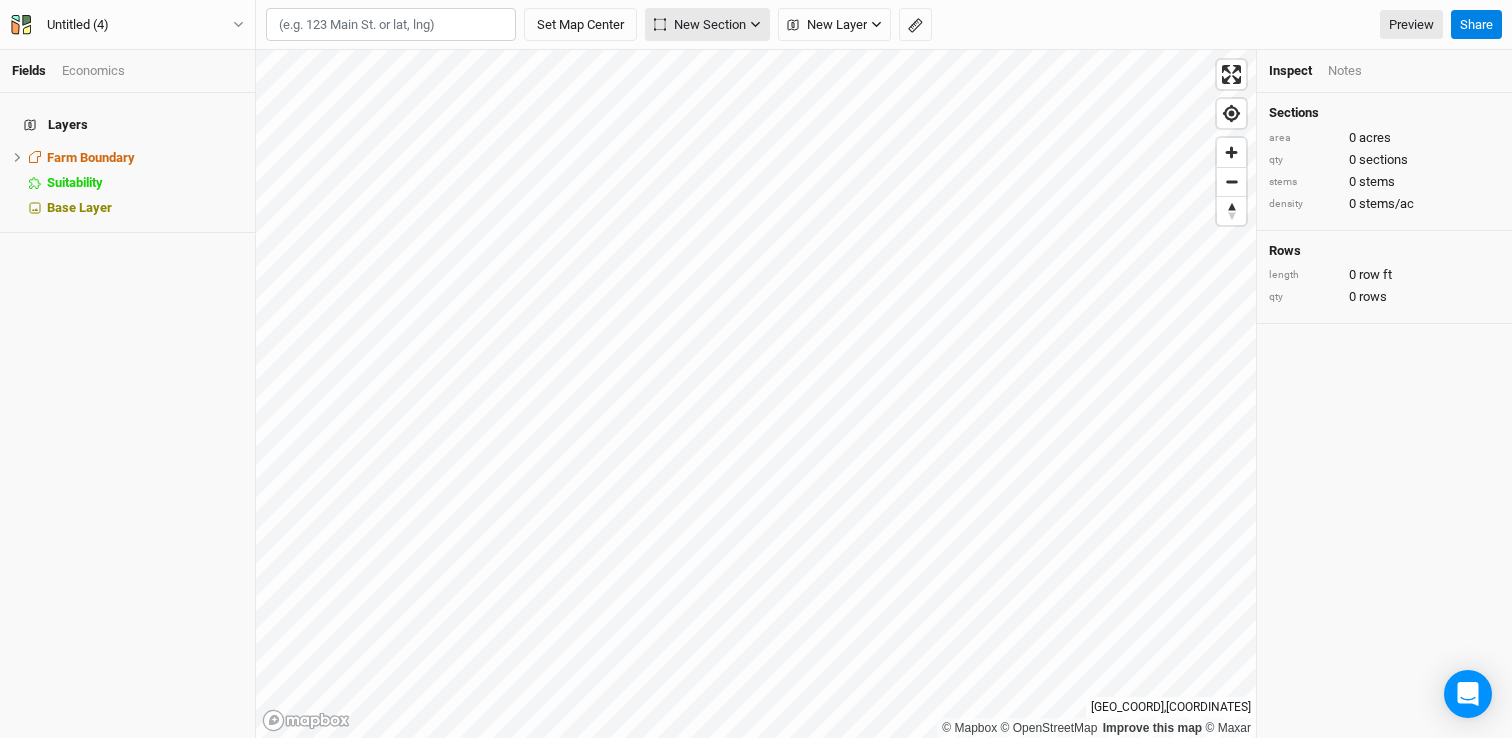 click 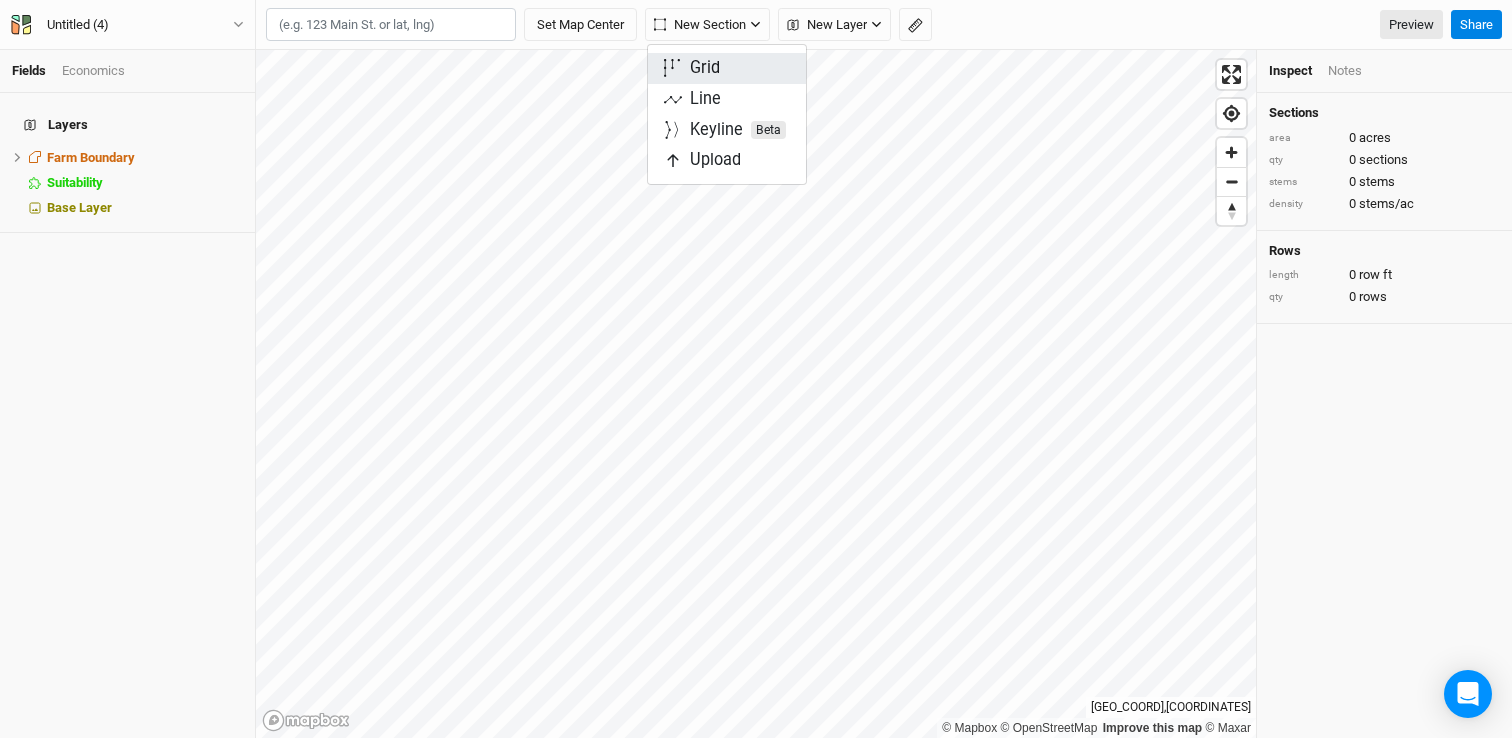 click on "Grid" at bounding box center (727, 68) 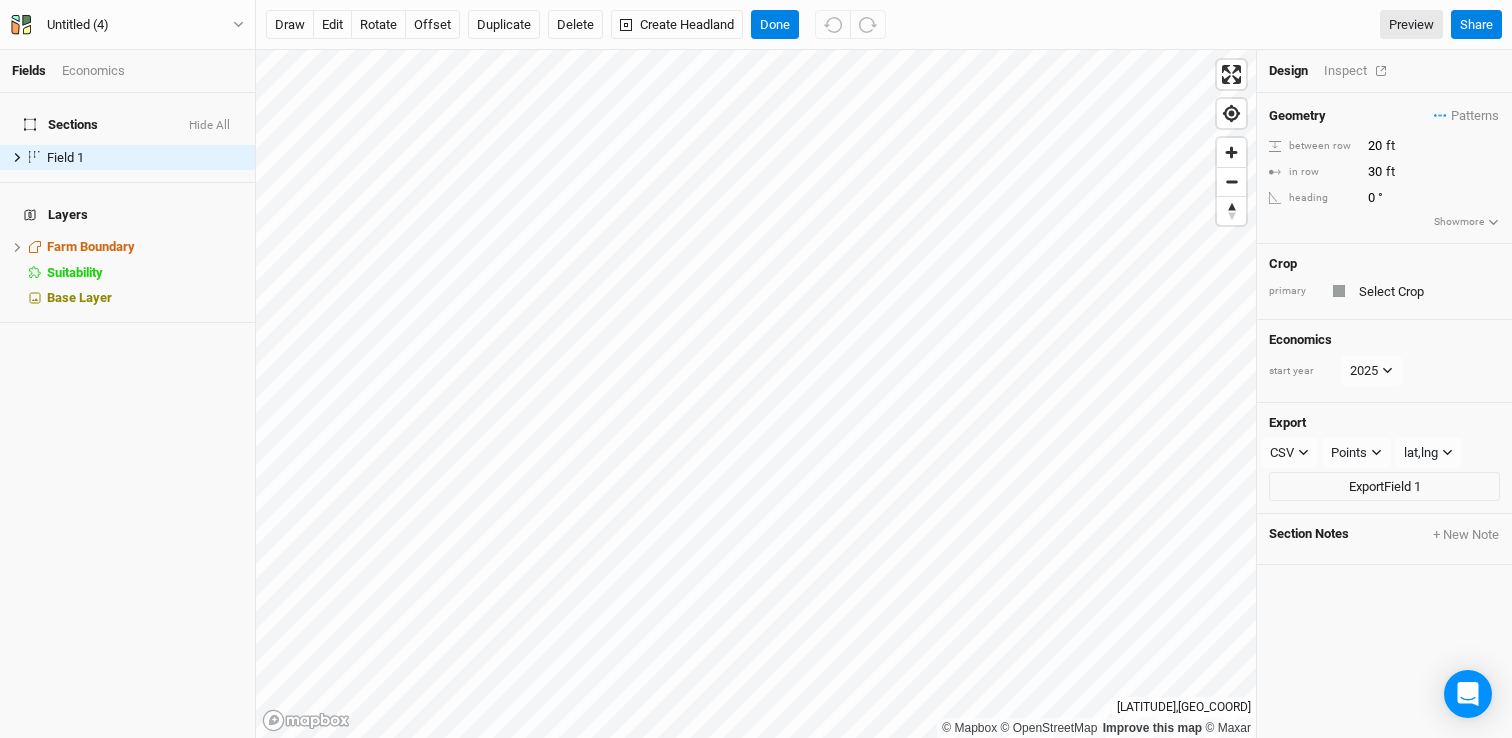 click on "Inspect" at bounding box center [1359, 71] 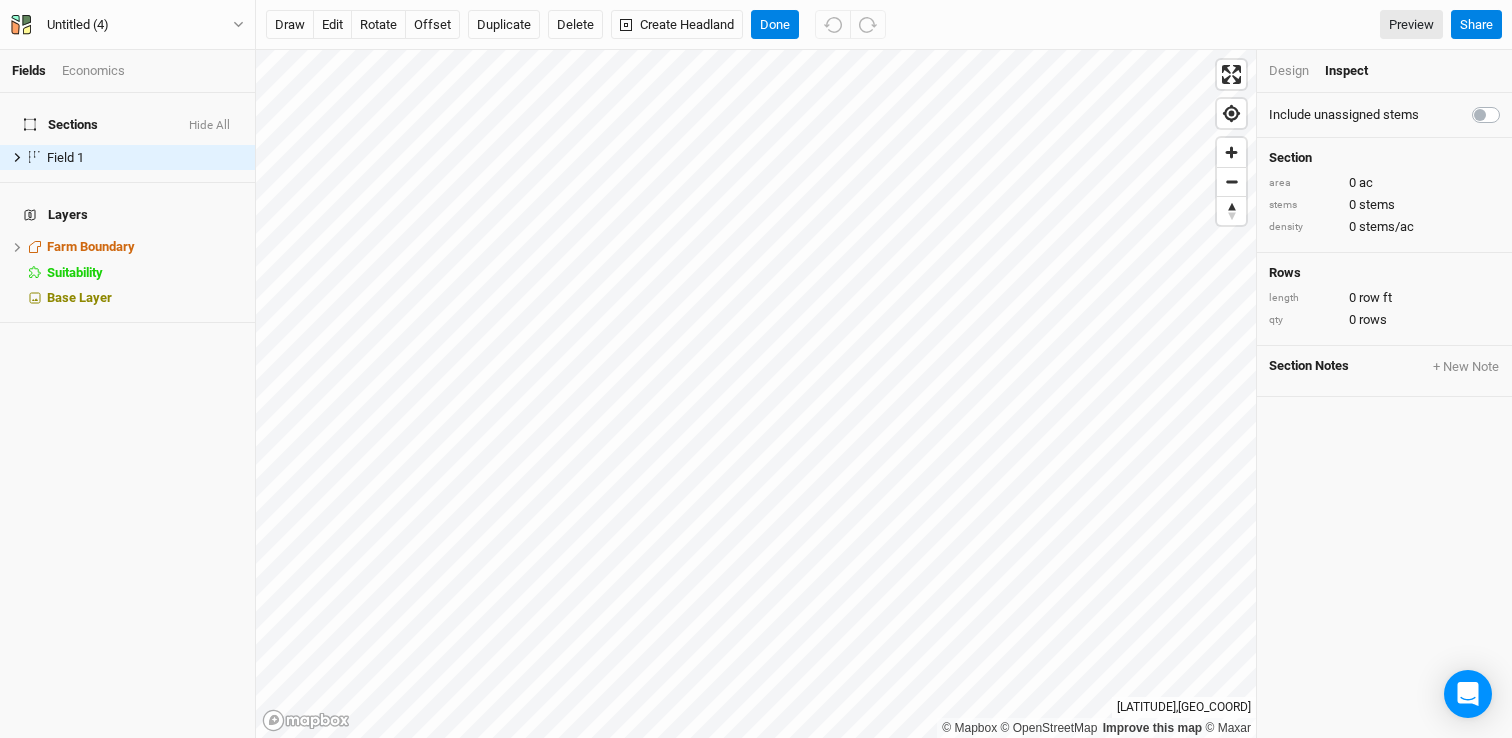 click on "Design" at bounding box center [1289, 71] 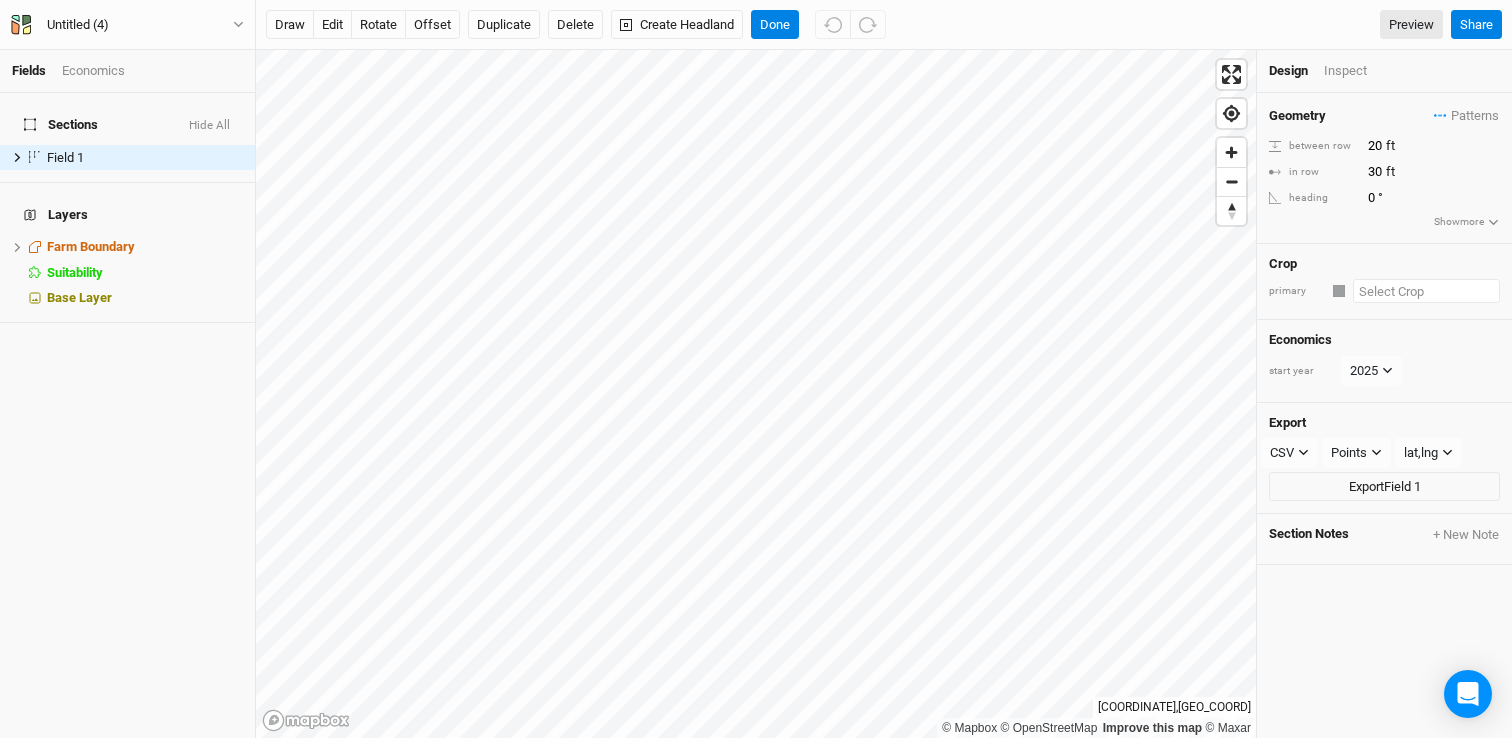 click at bounding box center [1426, 291] 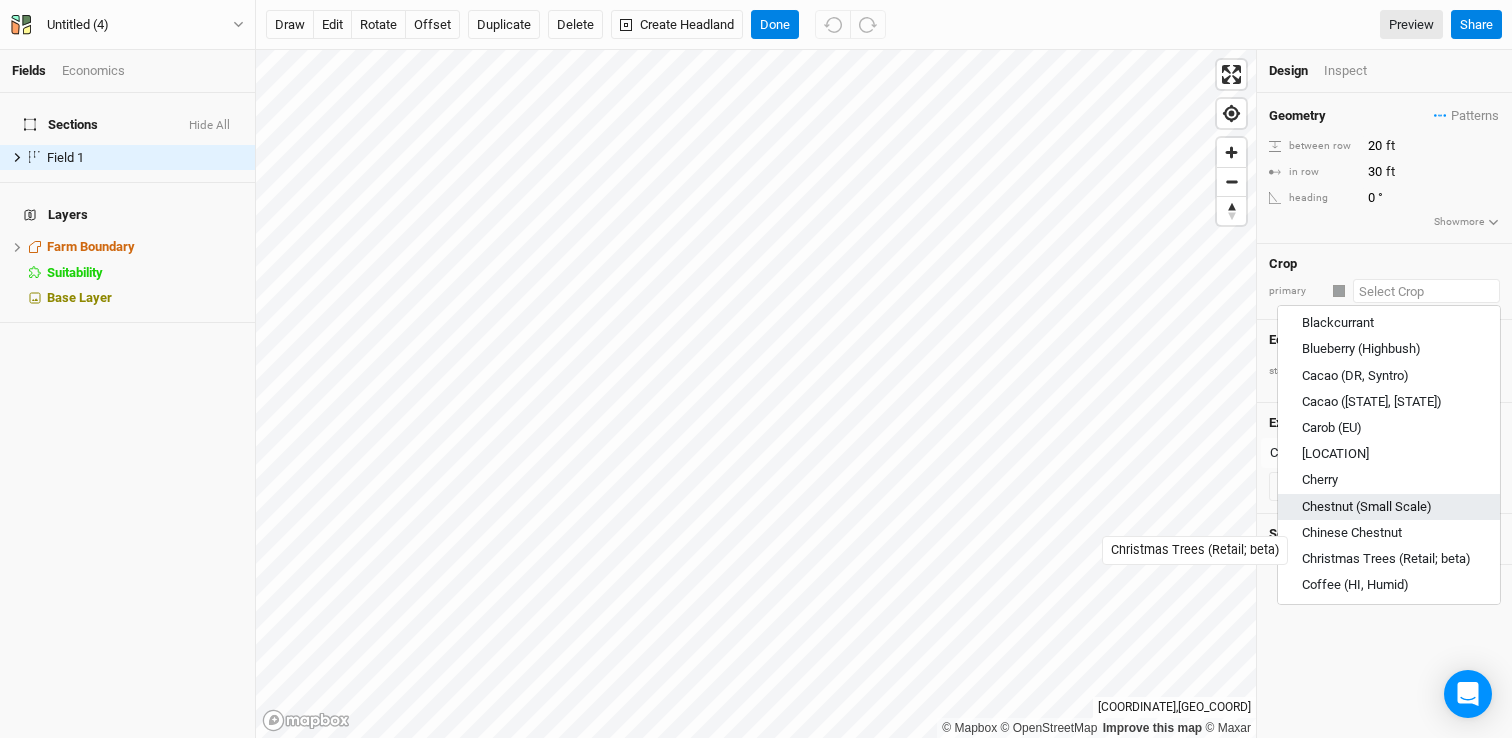 scroll, scrollTop: 611, scrollLeft: 0, axis: vertical 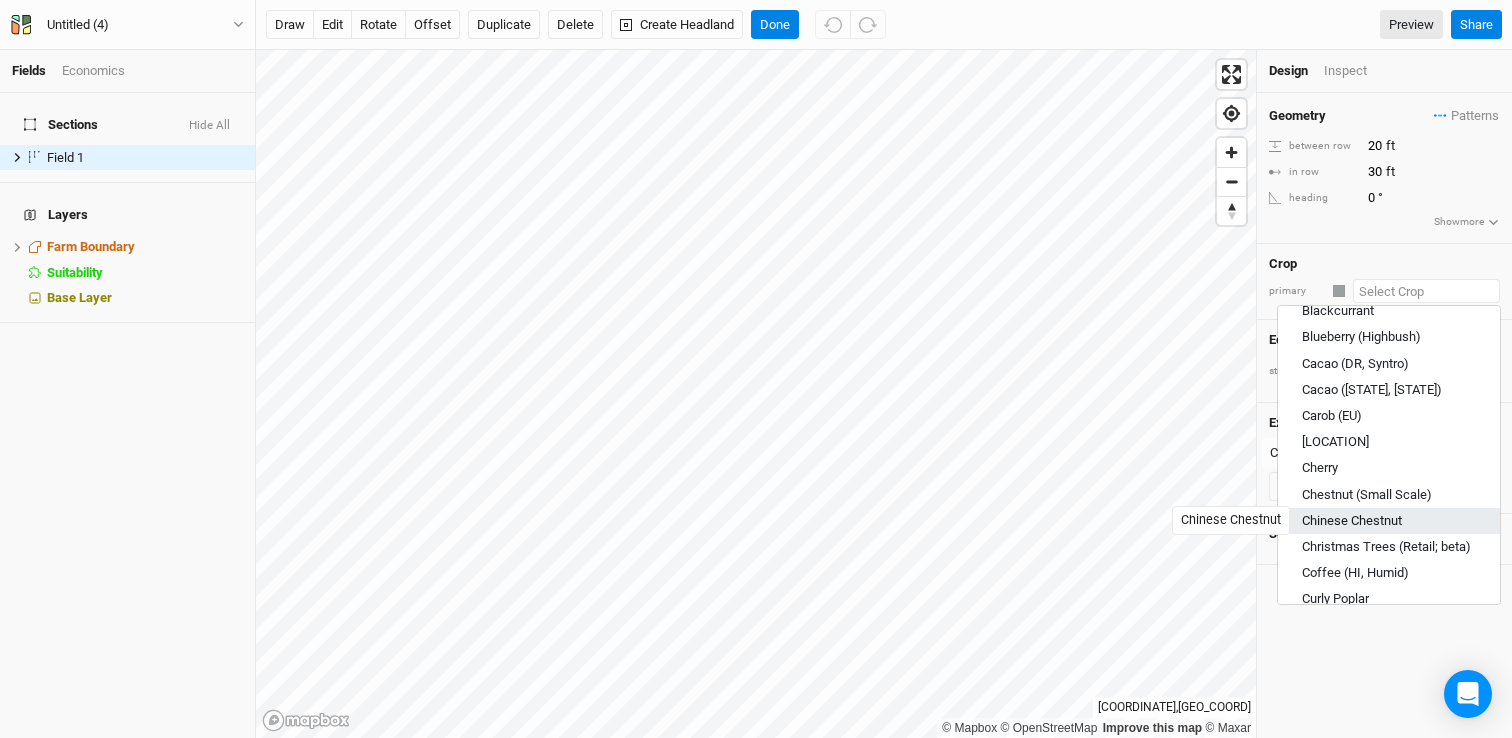 click on "Chinese Chestnut" at bounding box center (1352, 521) 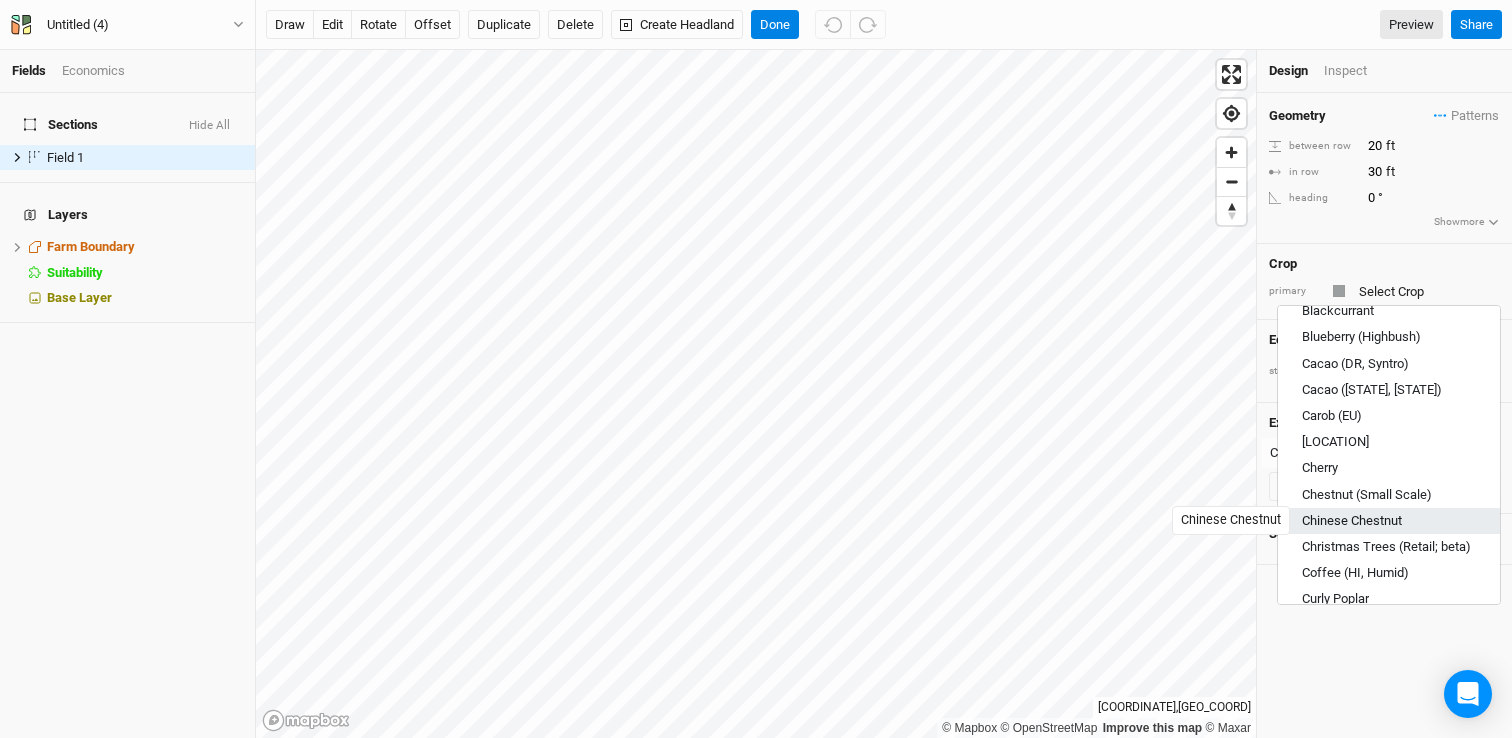 type on "Chinese Chestnut" 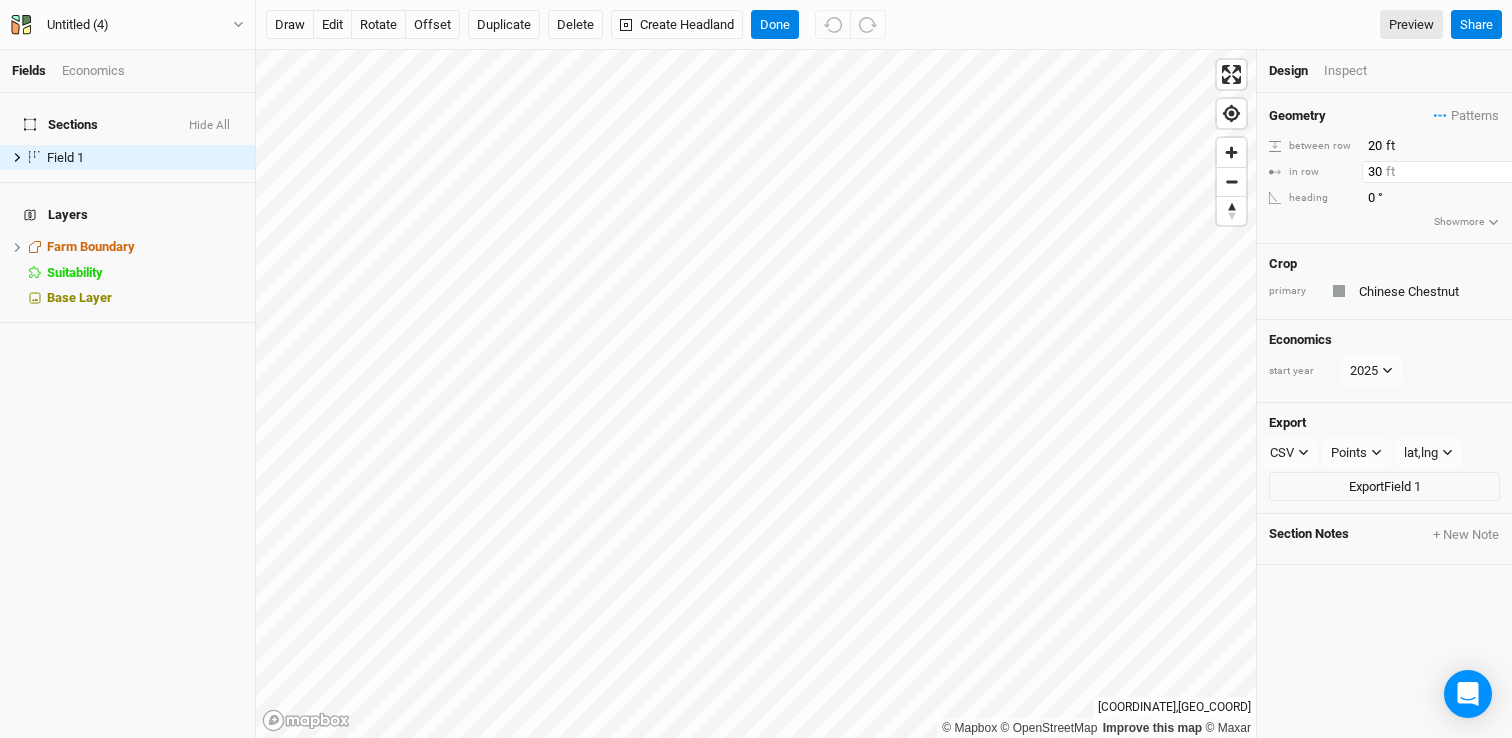 drag, startPoint x: 1431, startPoint y: 182, endPoint x: 1332, endPoint y: 154, distance: 102.88343 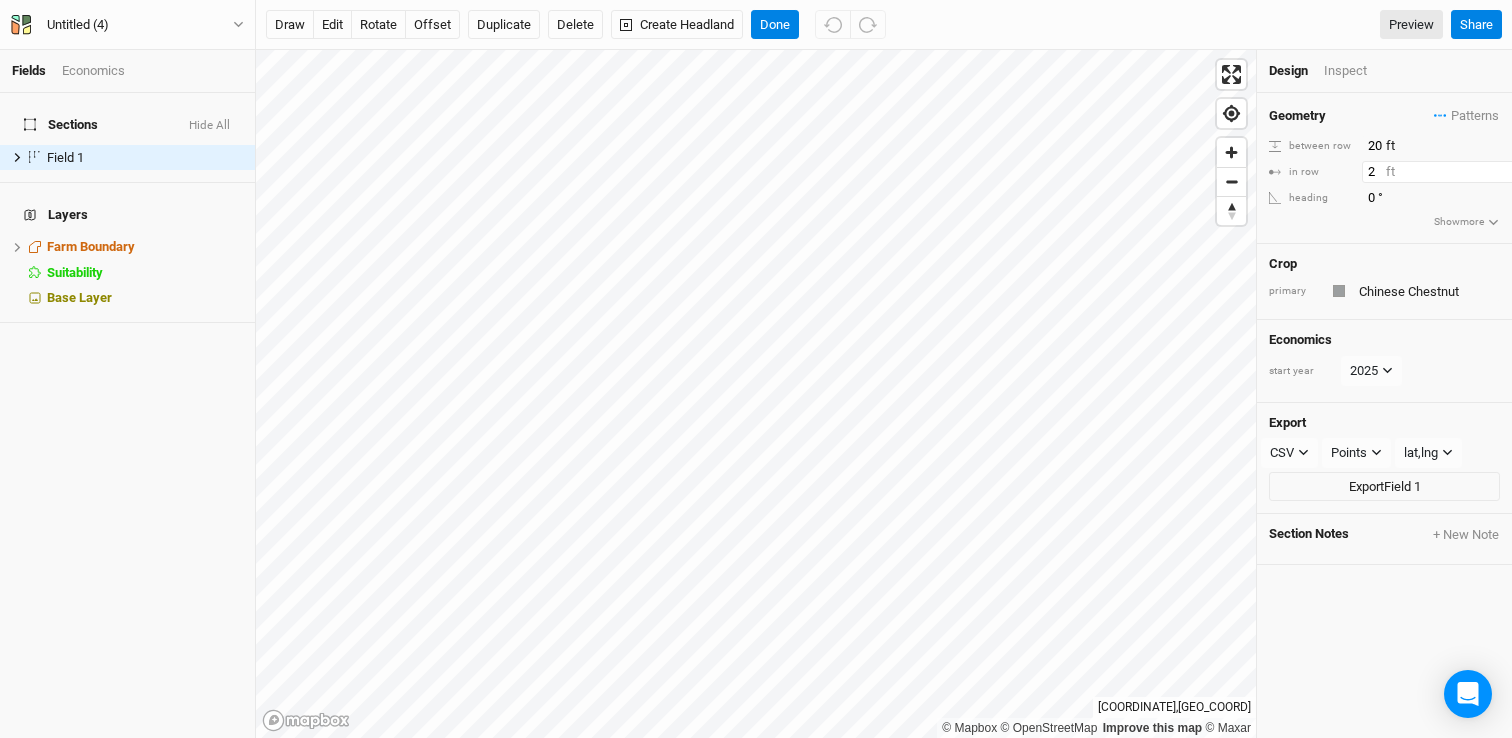 type on "20" 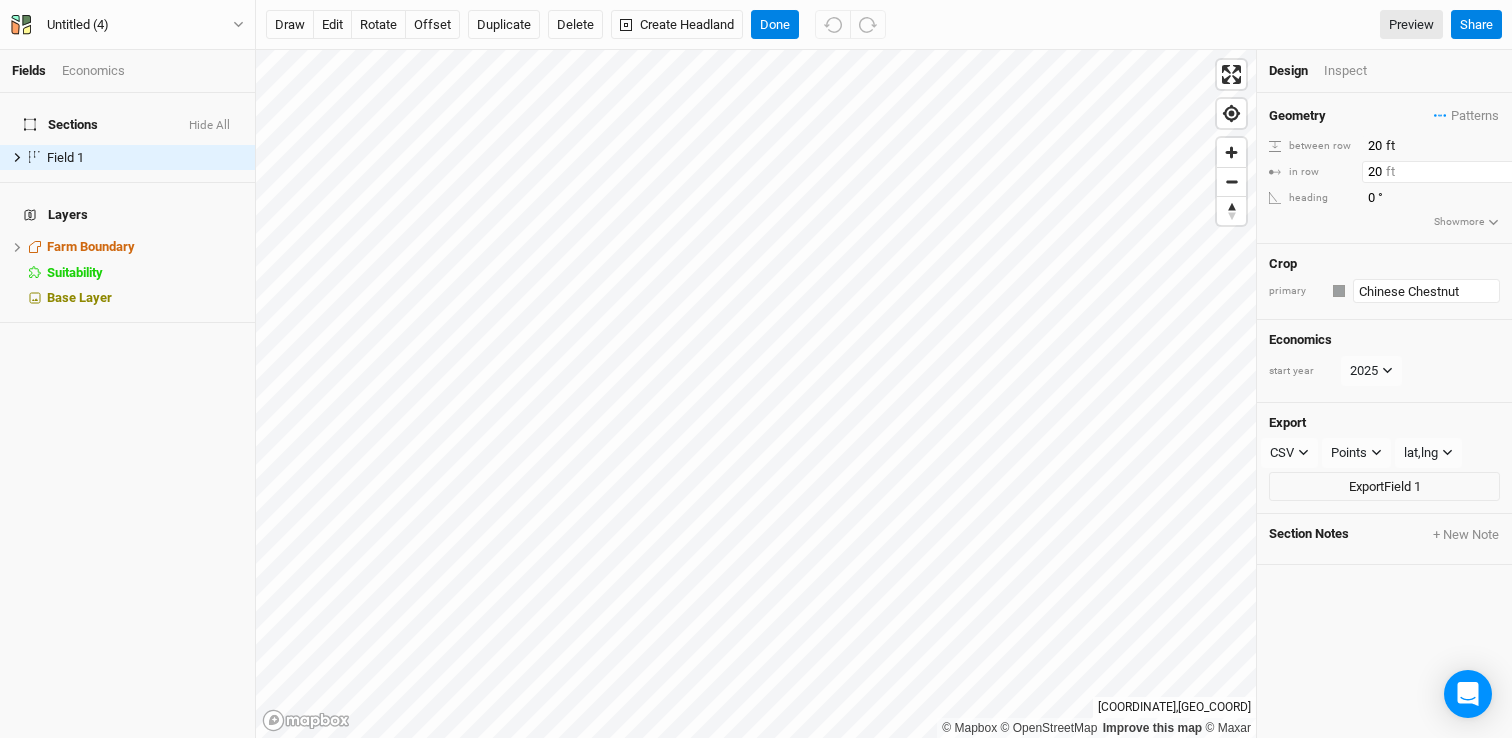 type 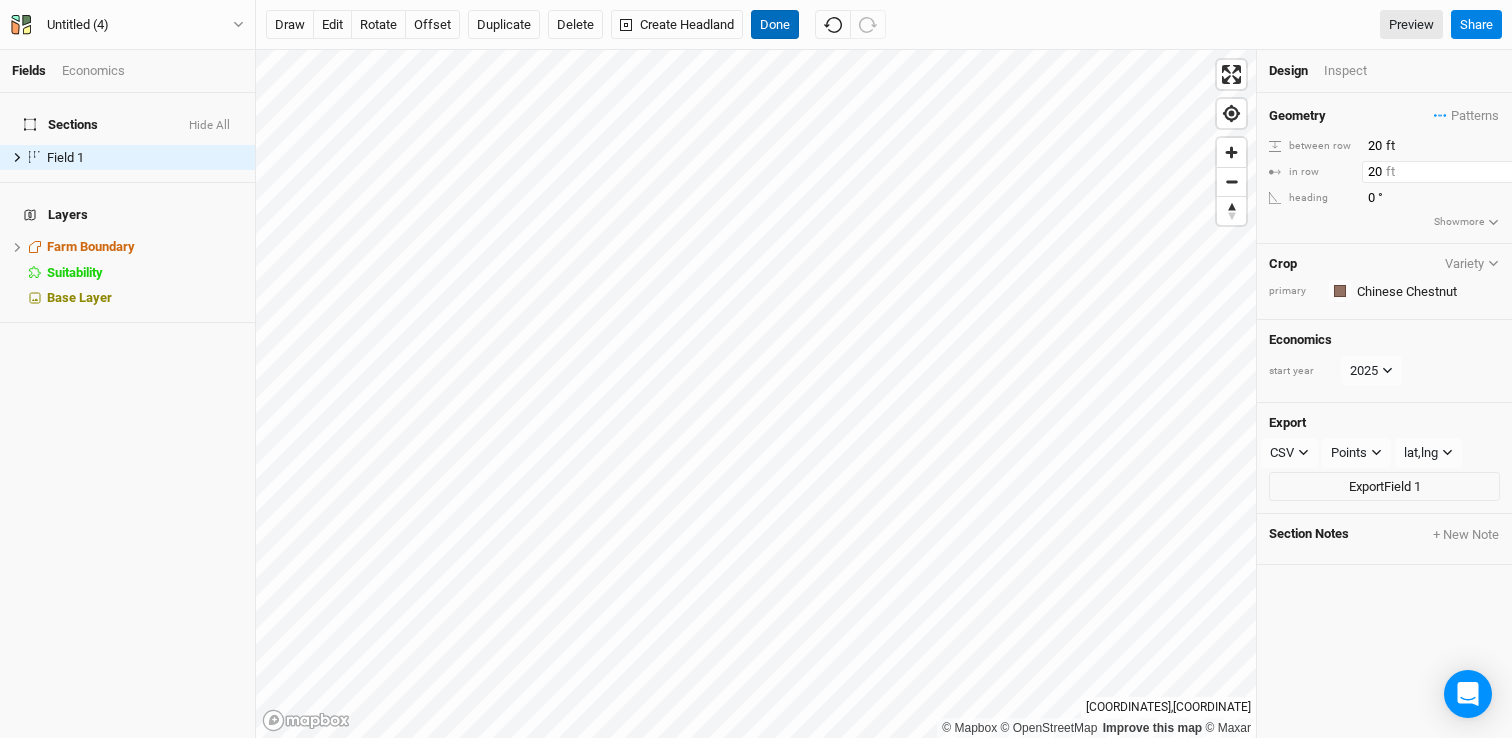 type on "20" 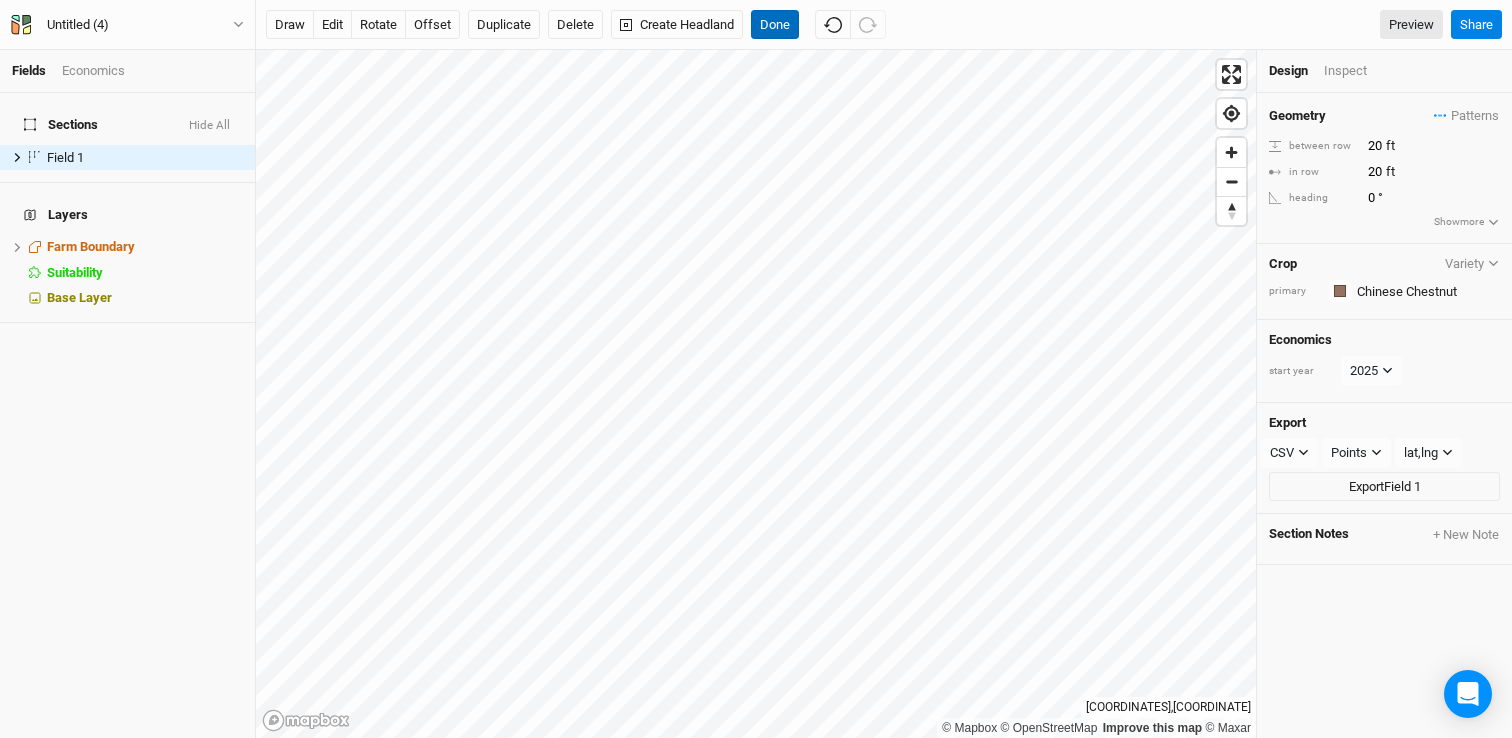 click on "Done" at bounding box center (775, 25) 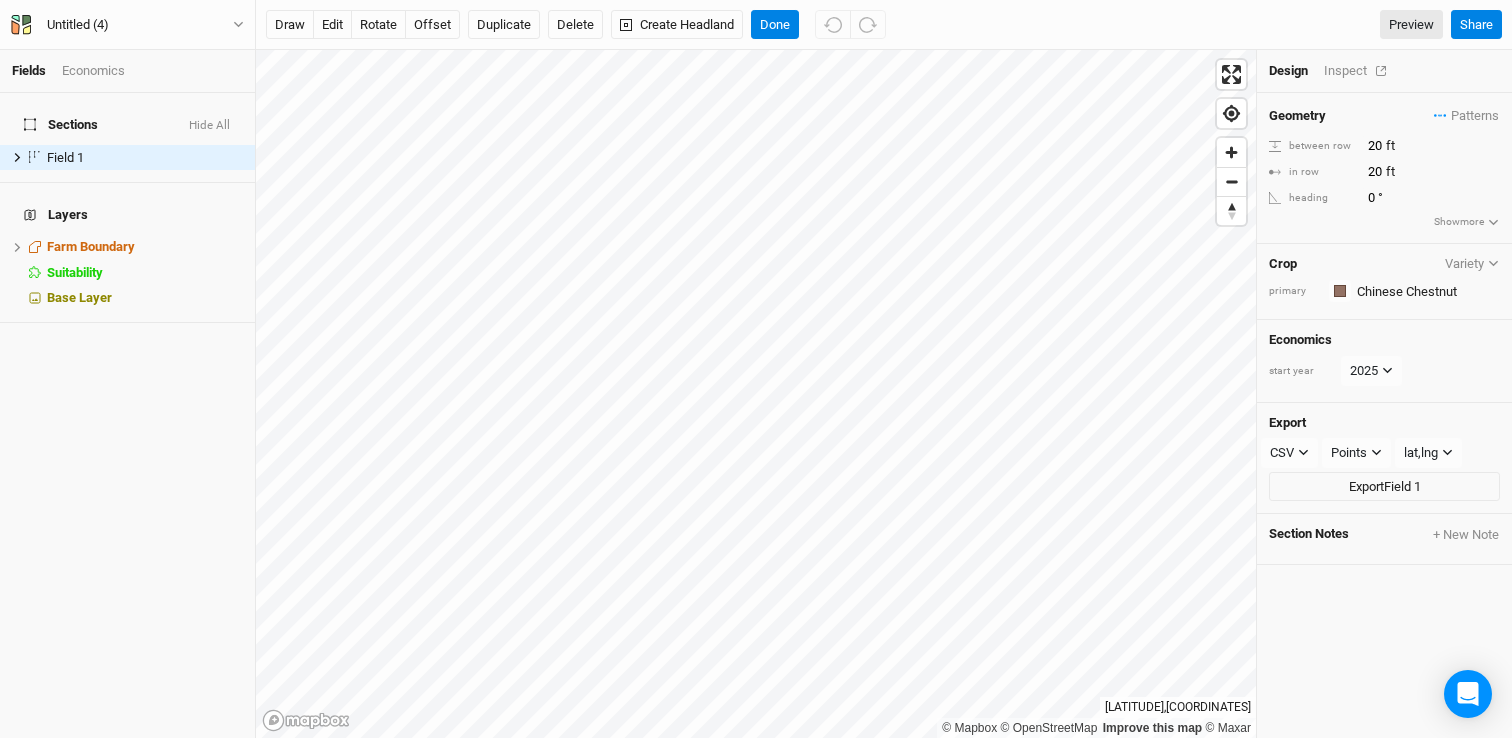 click on "Inspect" at bounding box center [1359, 71] 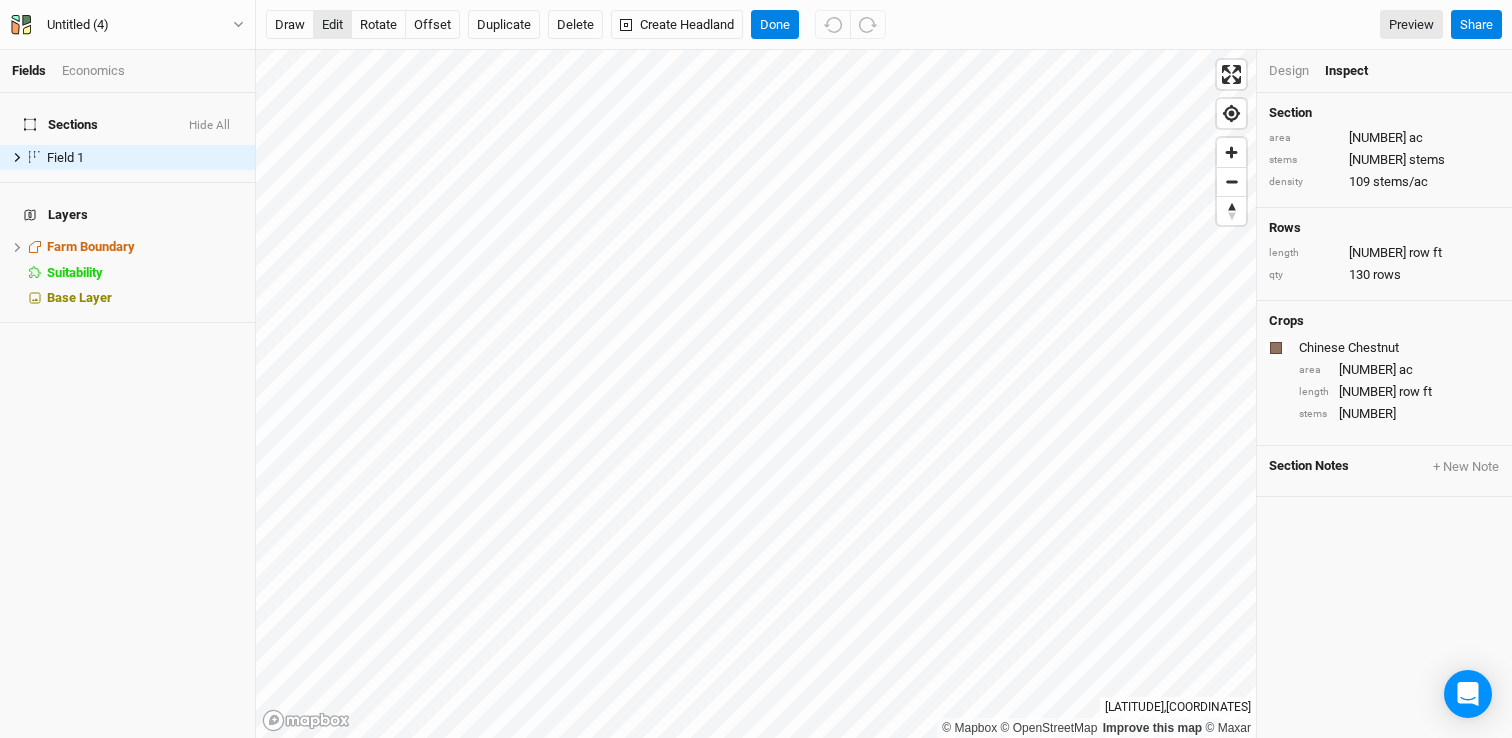 click on "edit" at bounding box center [332, 25] 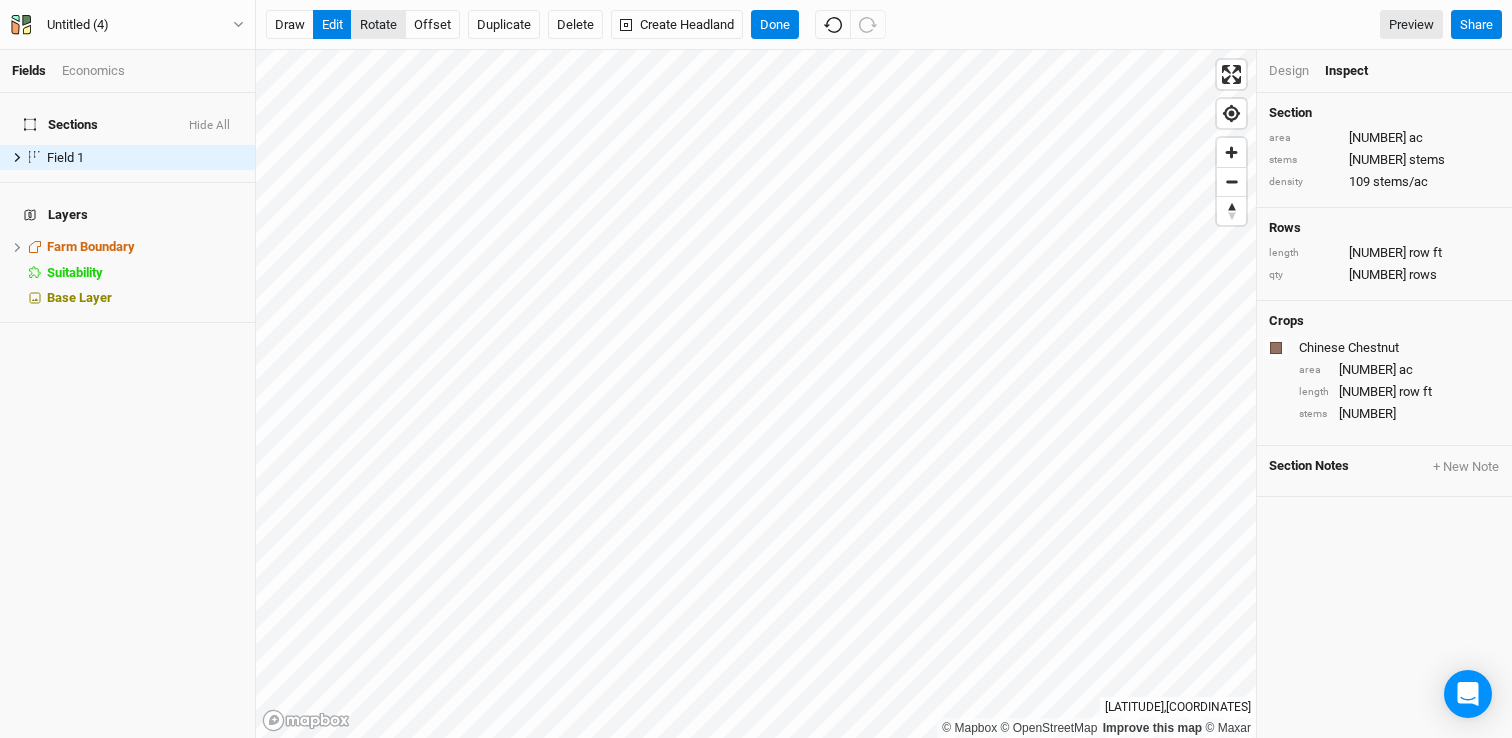 click on "rotate" at bounding box center (378, 25) 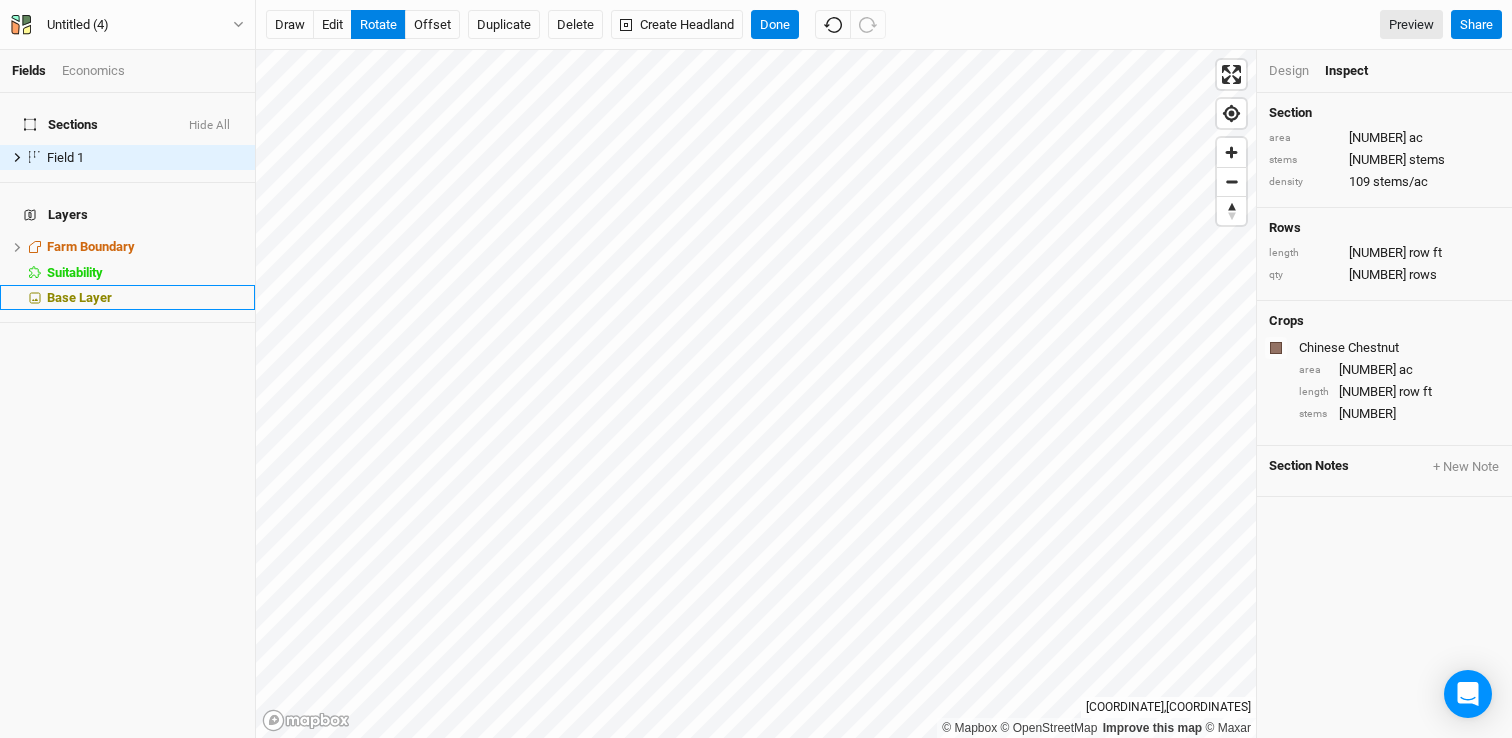 click on "Base Layer" at bounding box center [127, 297] 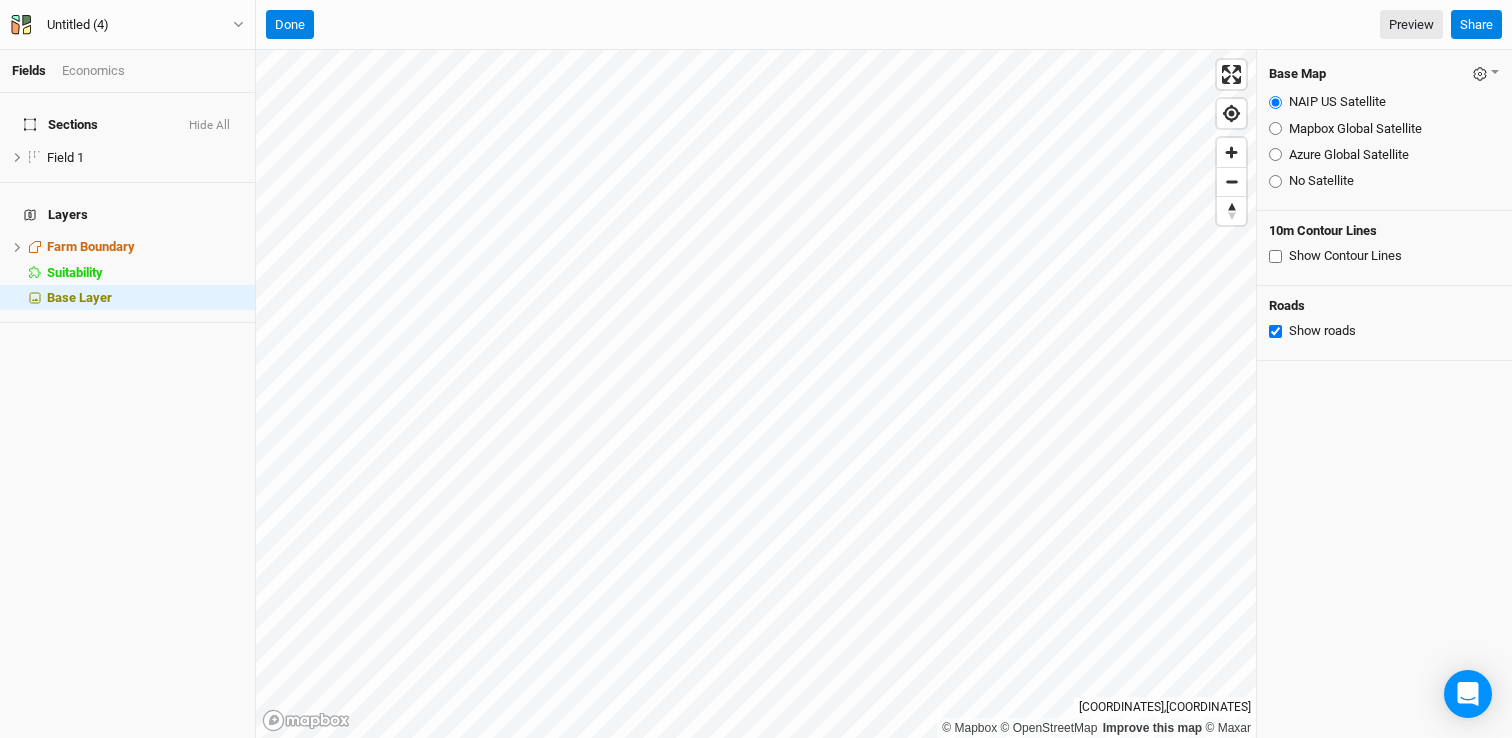click on "Show Contour Lines" at bounding box center (1275, 256) 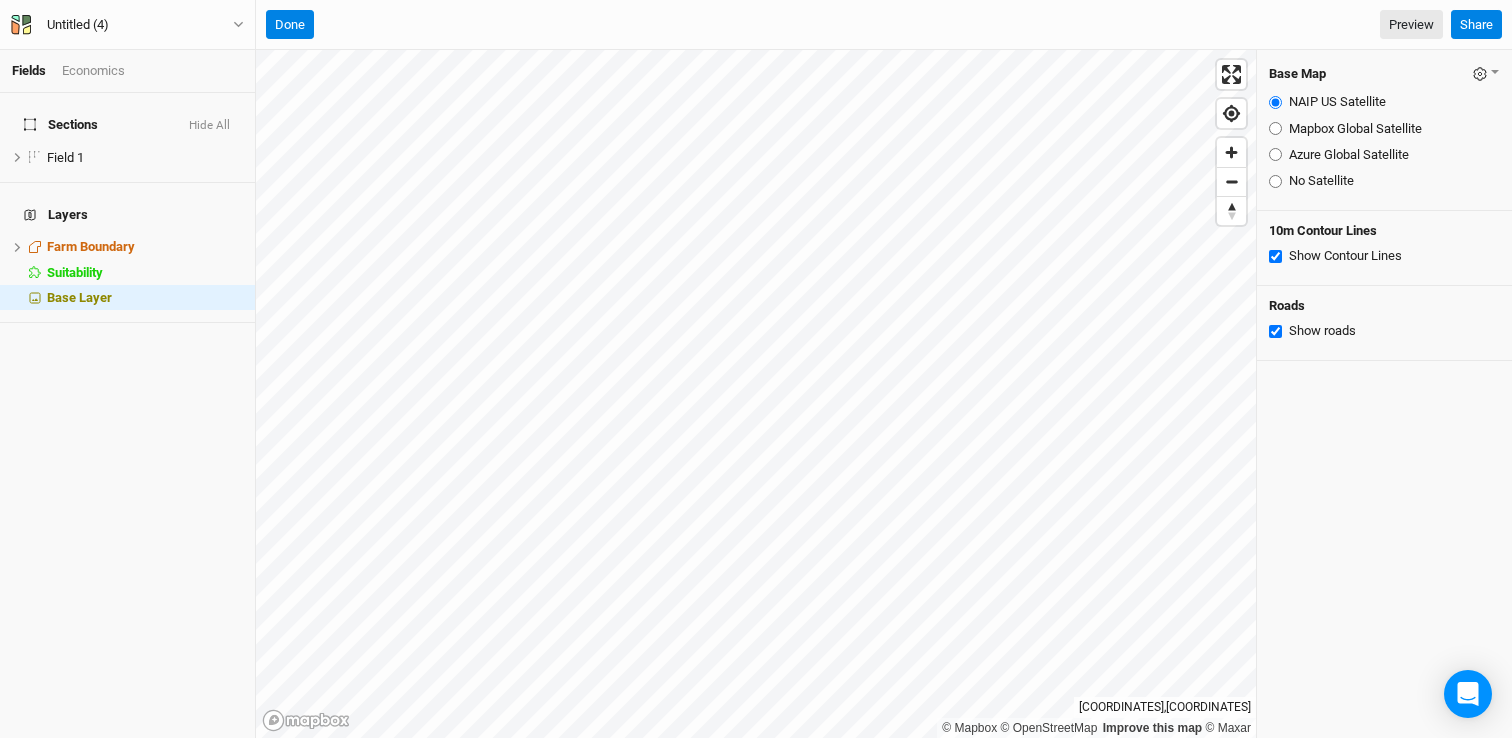 checkbox on "true" 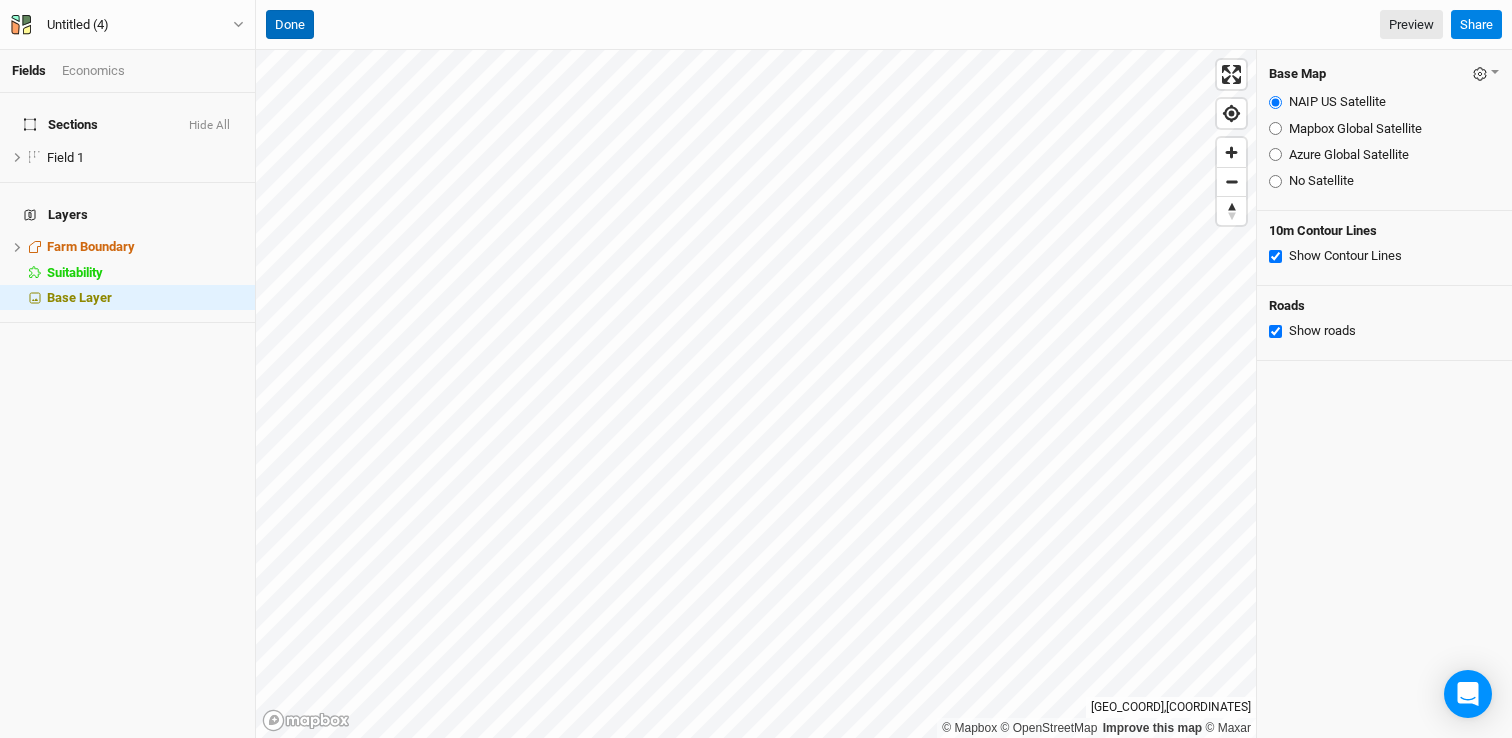 click on "Done" at bounding box center (290, 25) 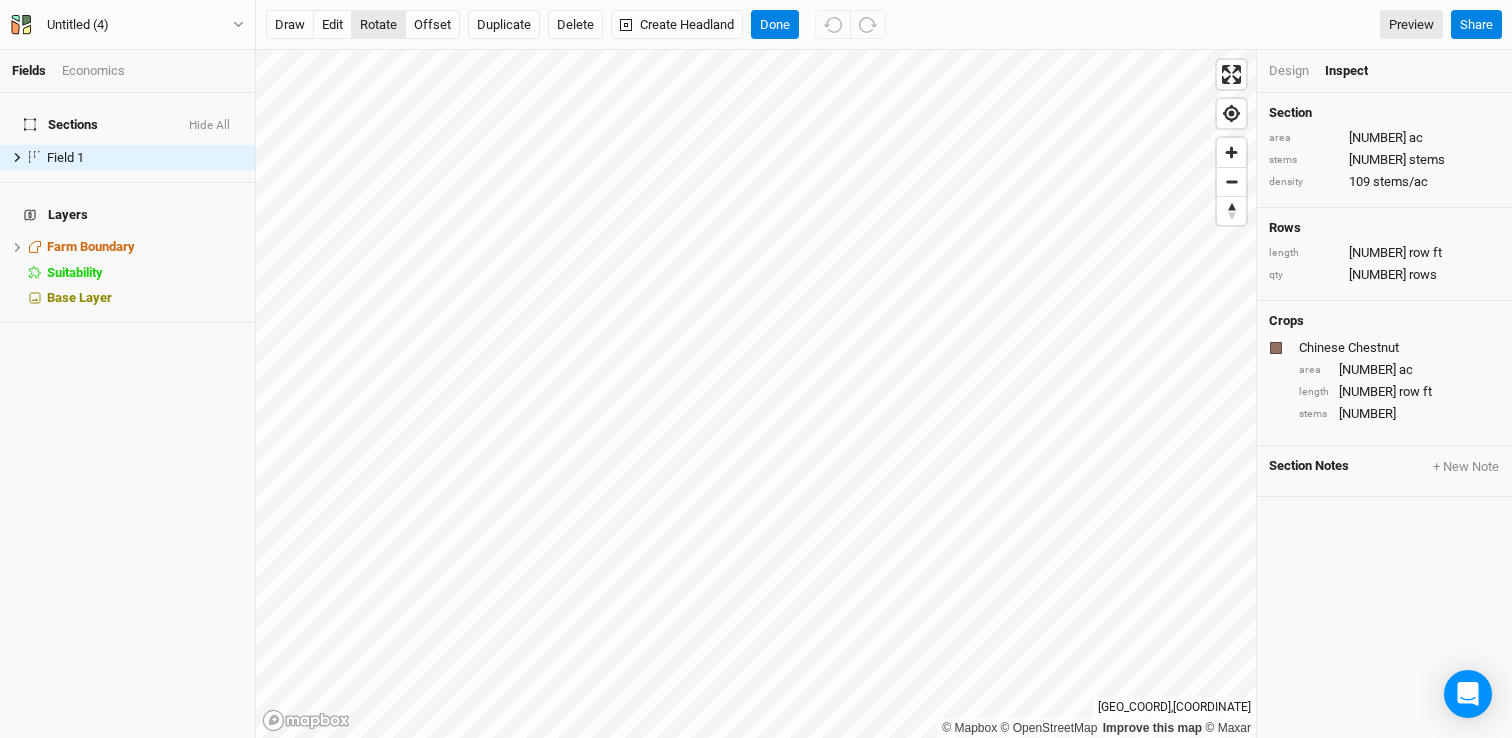 click on "rotate" at bounding box center [378, 25] 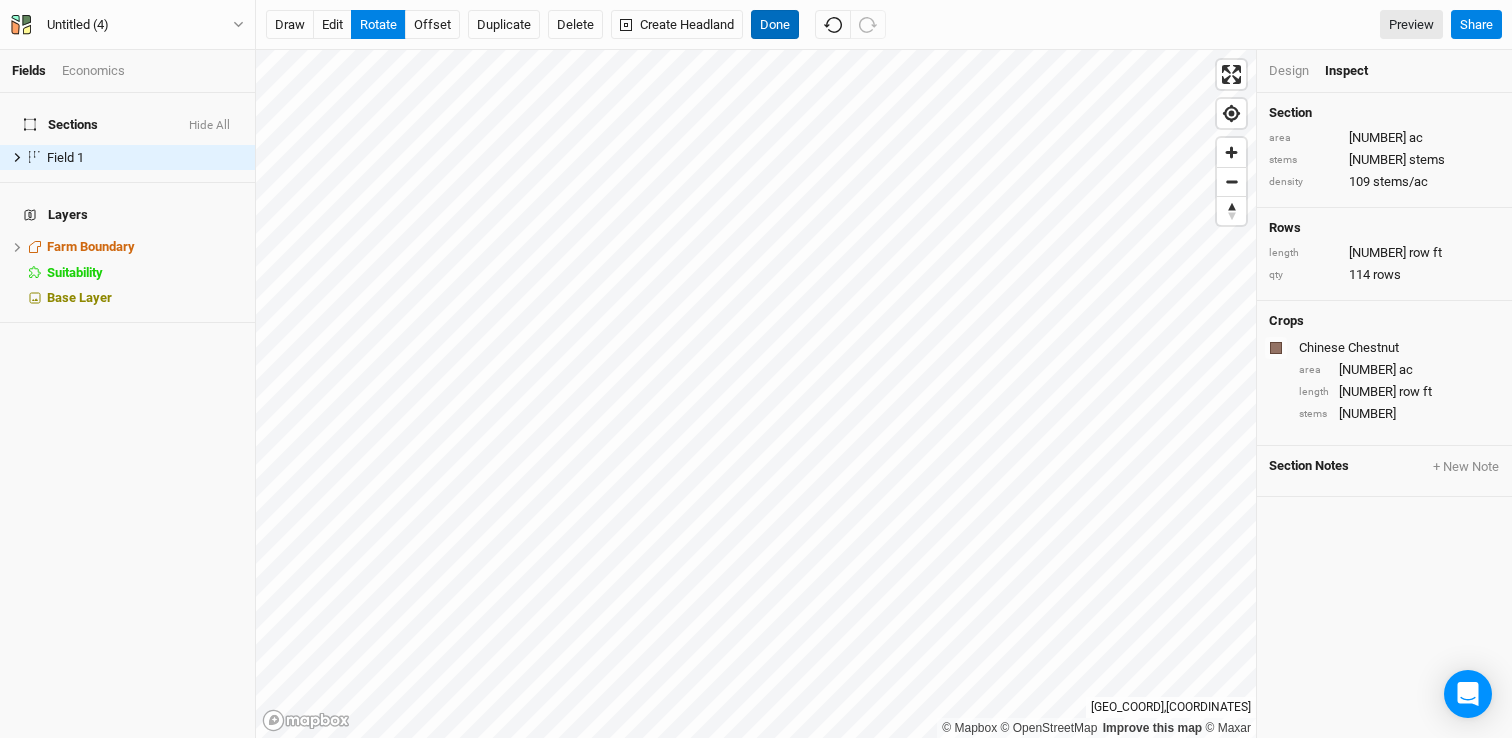 click on "Done" at bounding box center [775, 25] 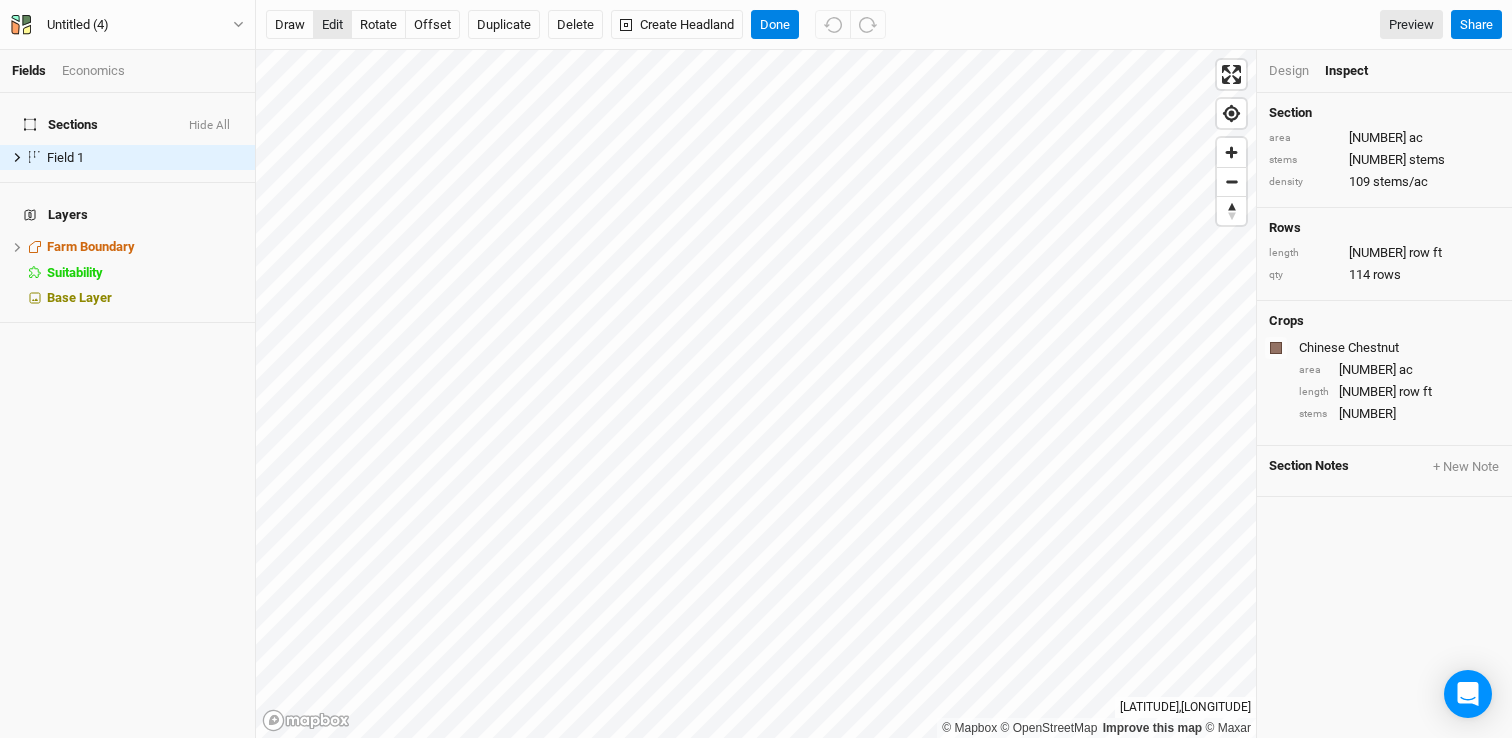click on "edit" at bounding box center [332, 25] 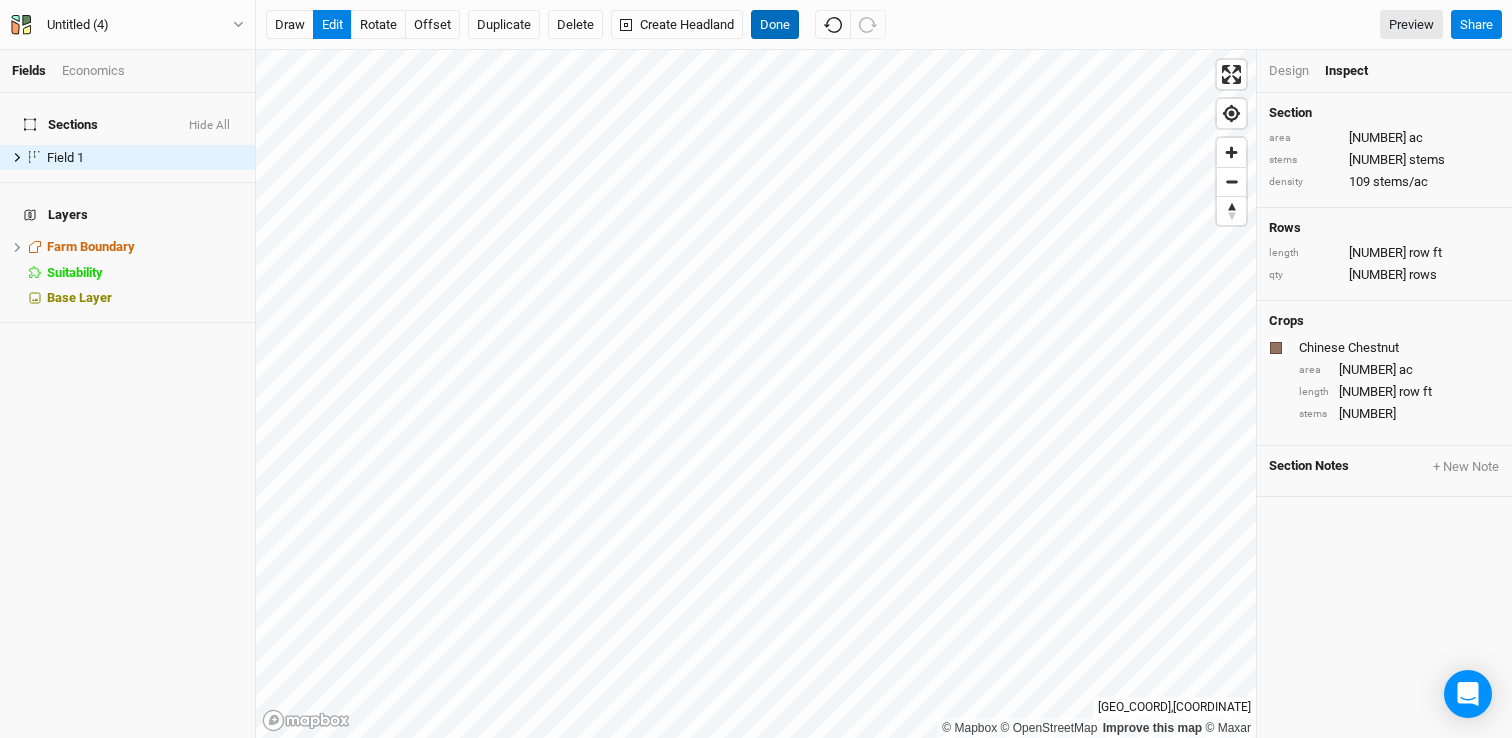 click on "Done" at bounding box center (775, 25) 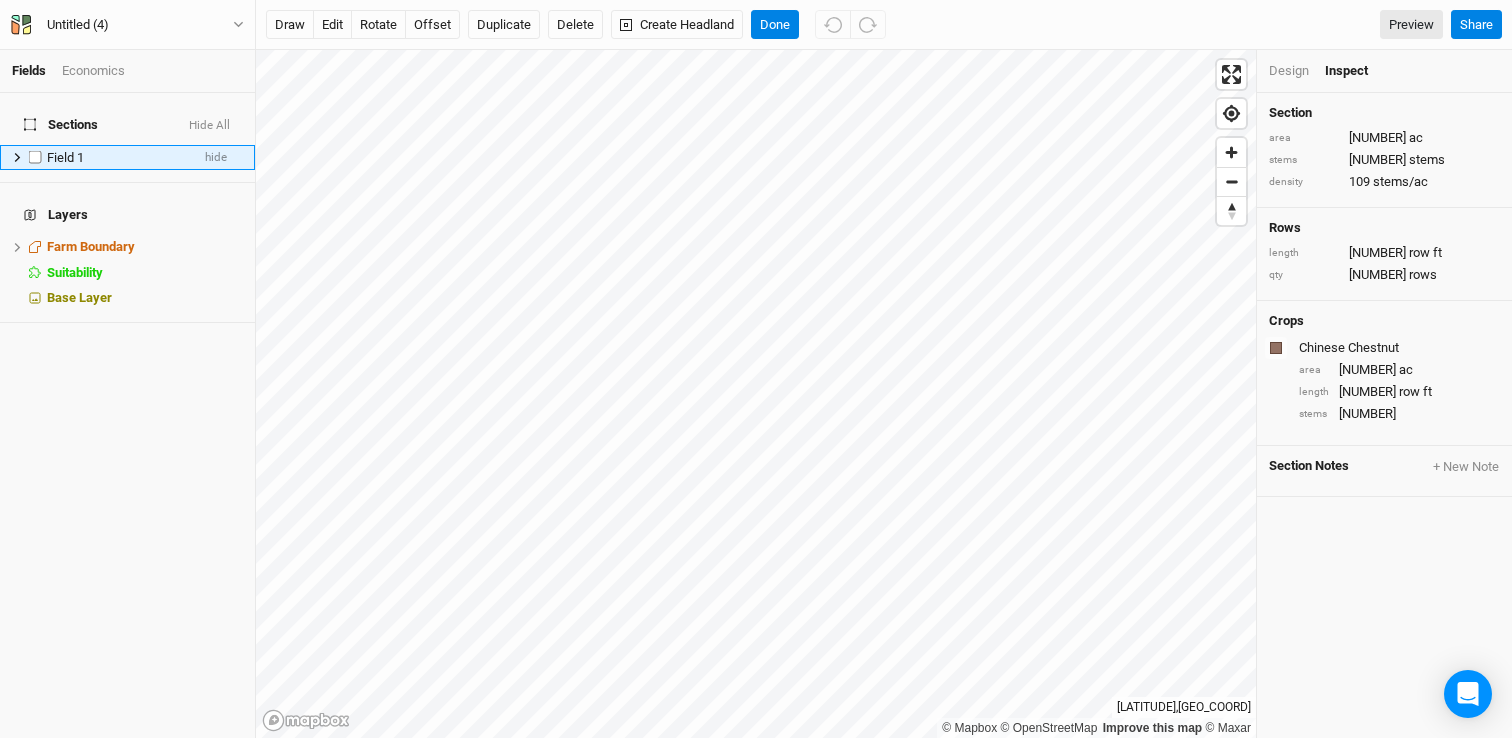 click on "Field 1" at bounding box center [118, 158] 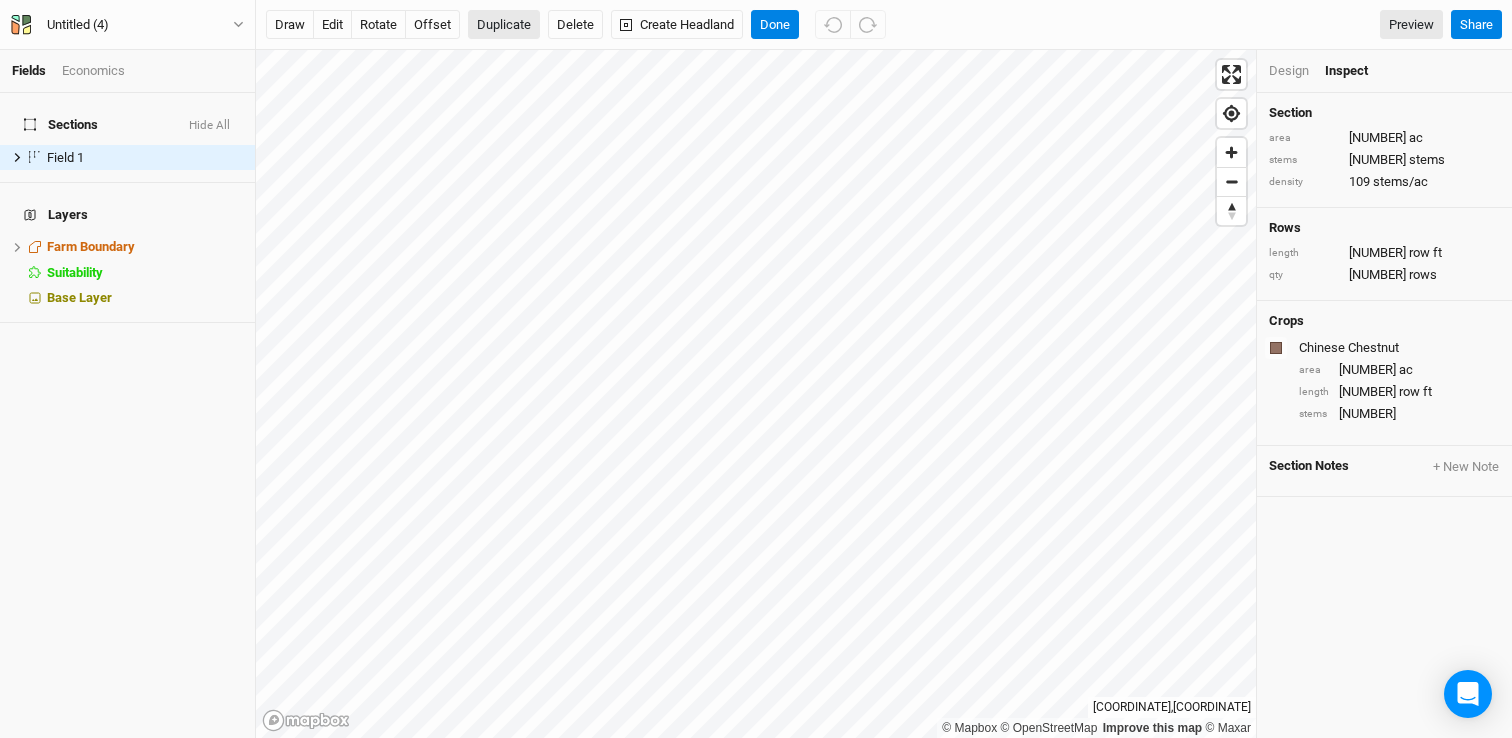 click on "Duplicate" at bounding box center (504, 25) 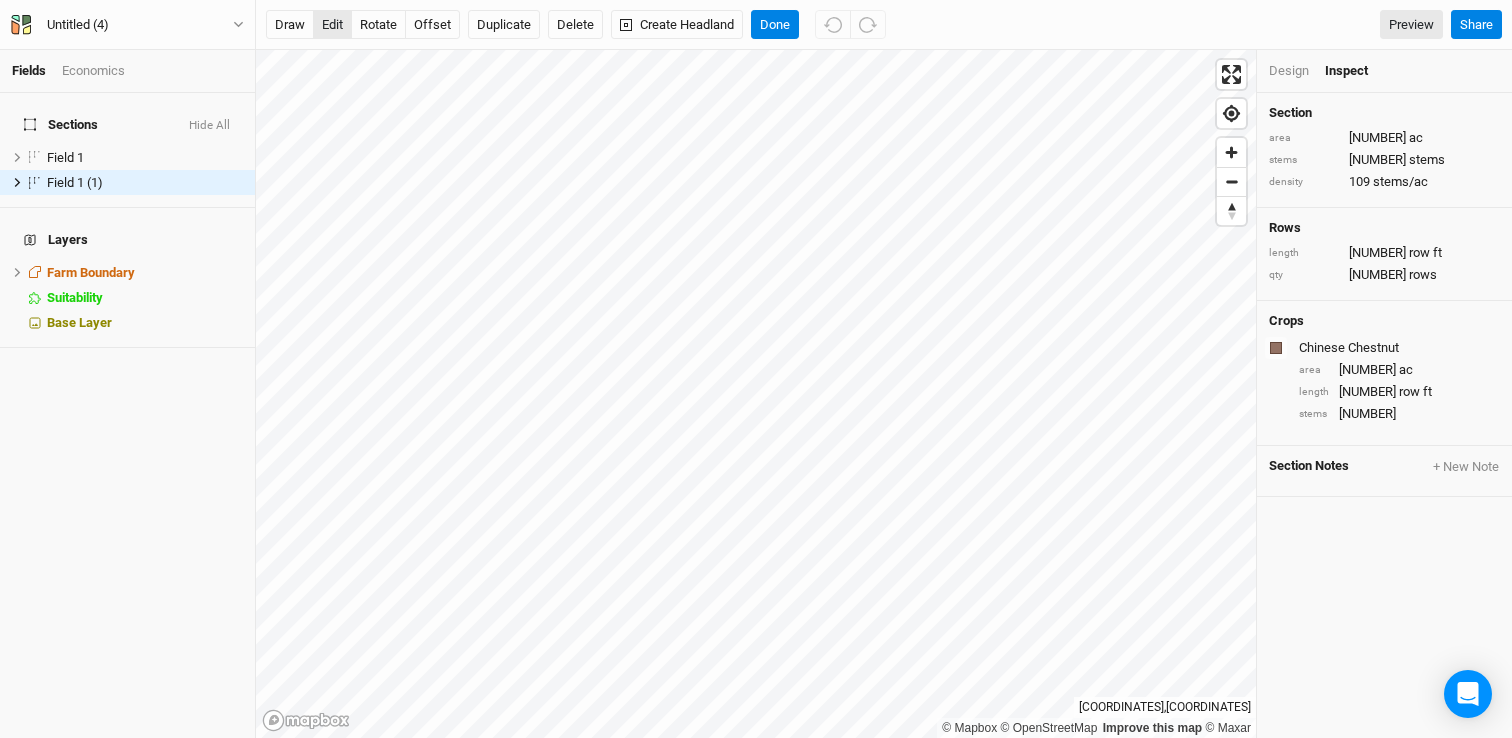 click on "edit" at bounding box center (332, 25) 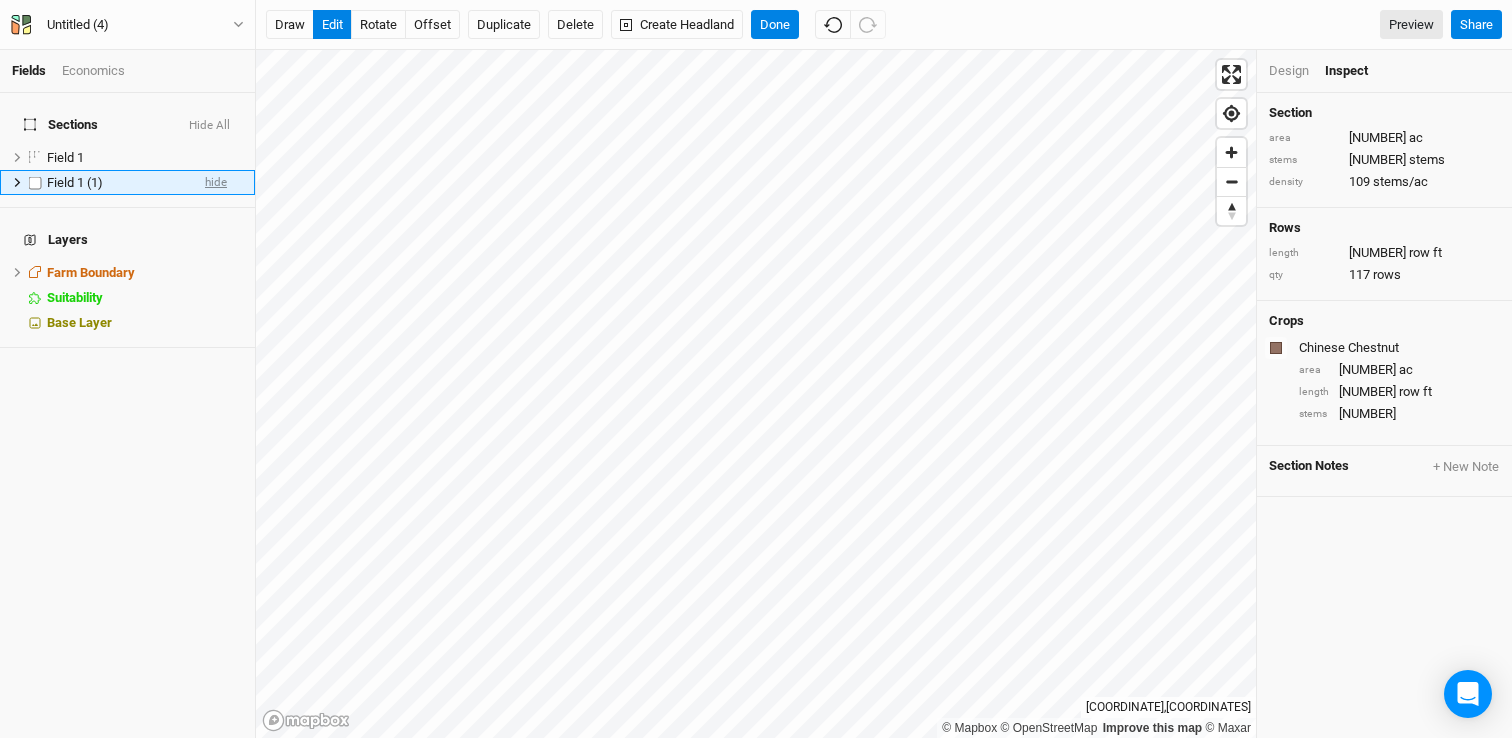 click on "hide" at bounding box center [216, 182] 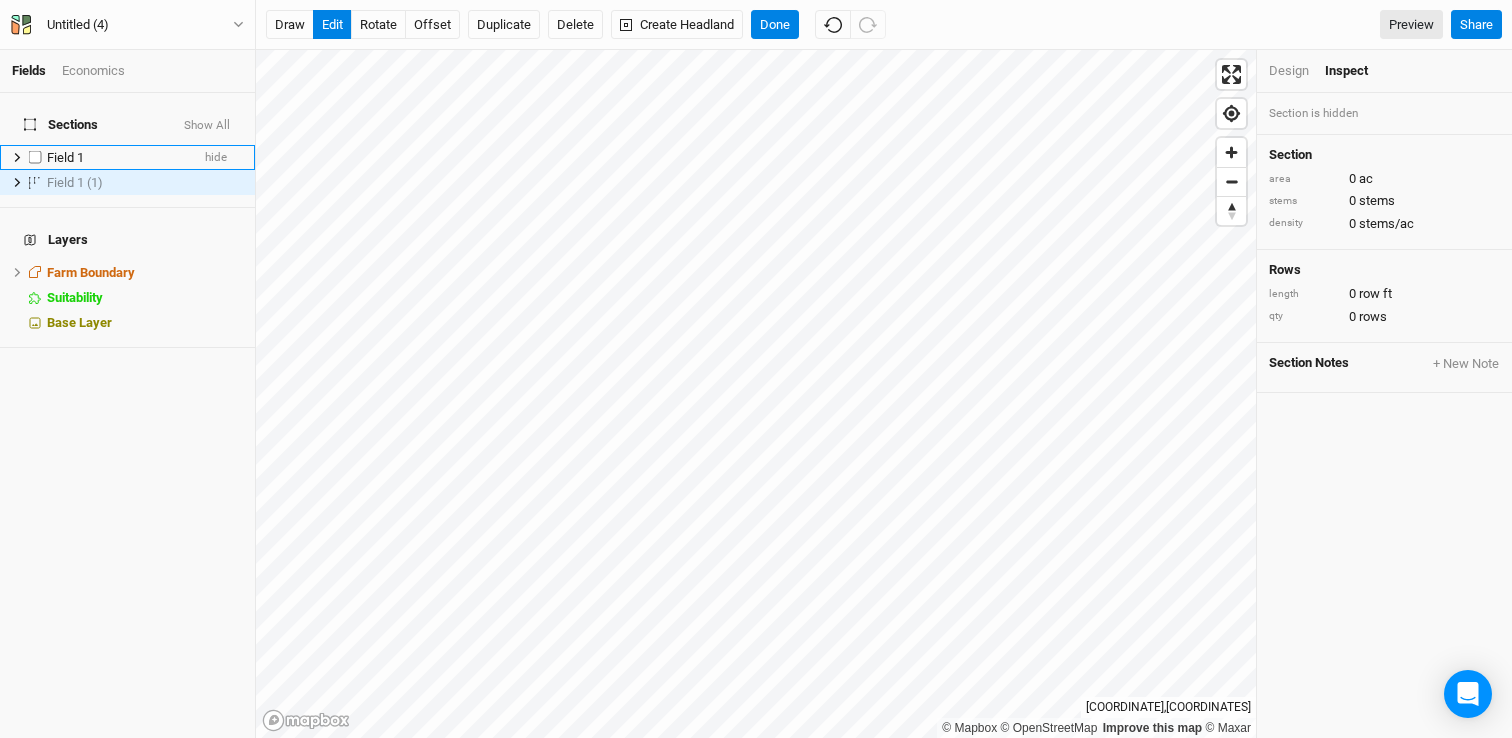 click on "Field 1" at bounding box center [118, 158] 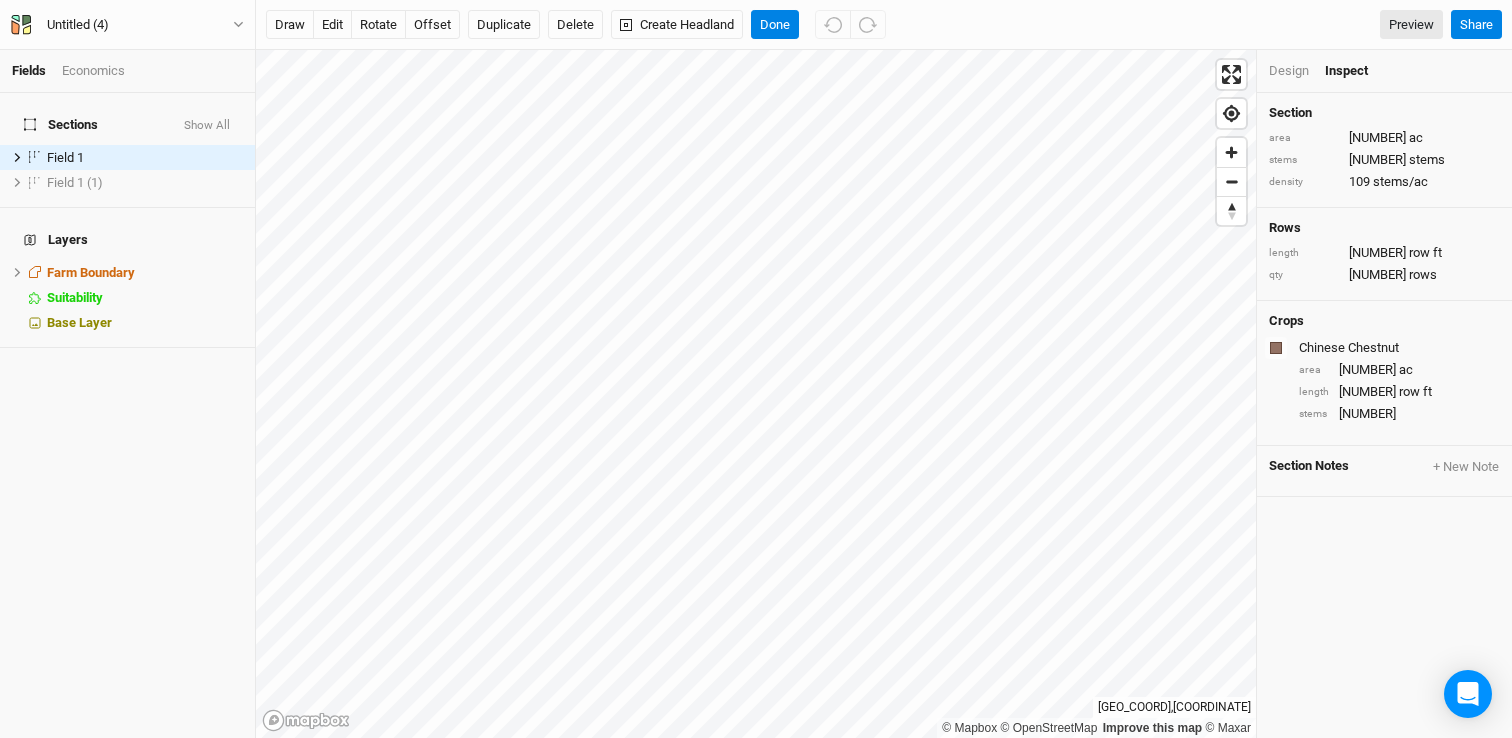click on "Design" at bounding box center [1289, 71] 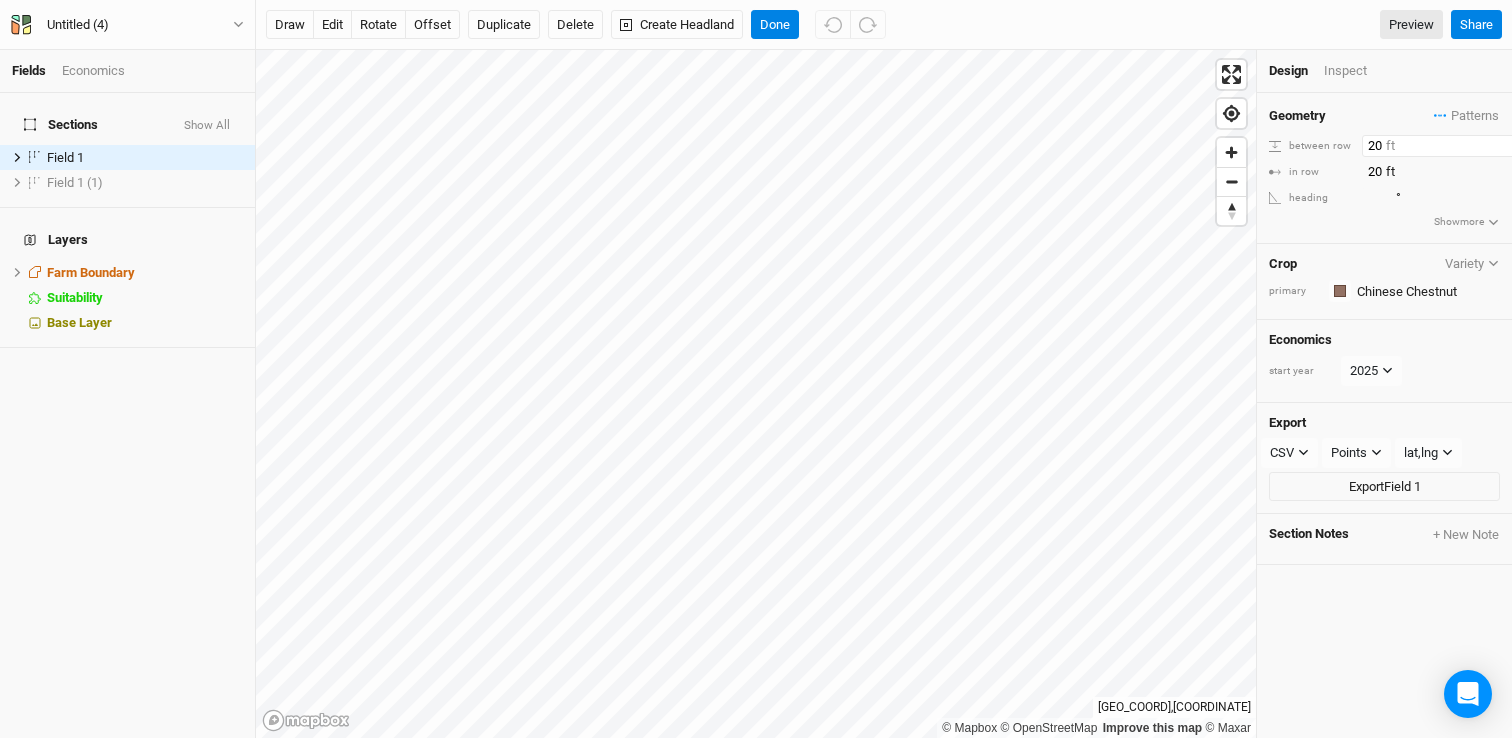 click on "20" at bounding box center [1449, 146] 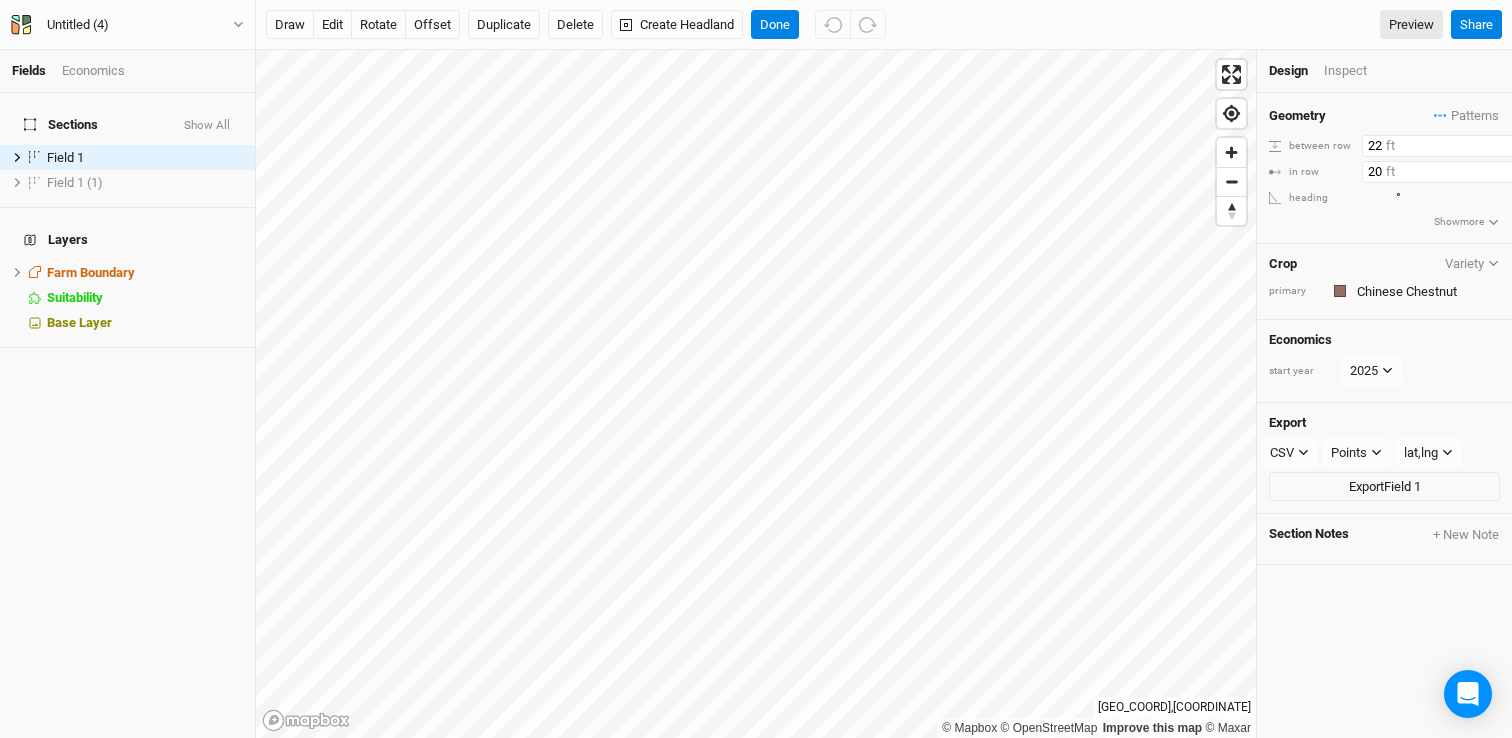type on "22" 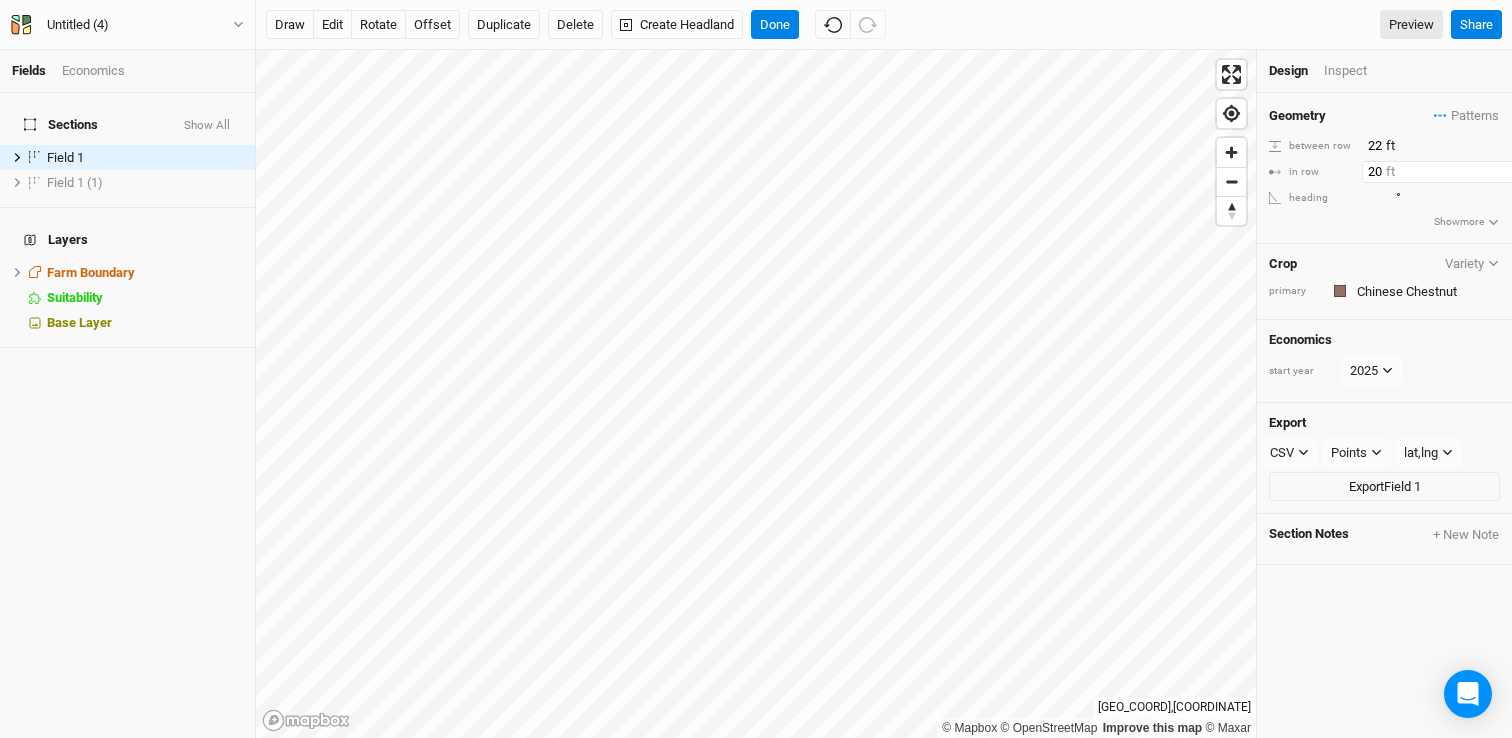click on "20" at bounding box center [1449, 172] 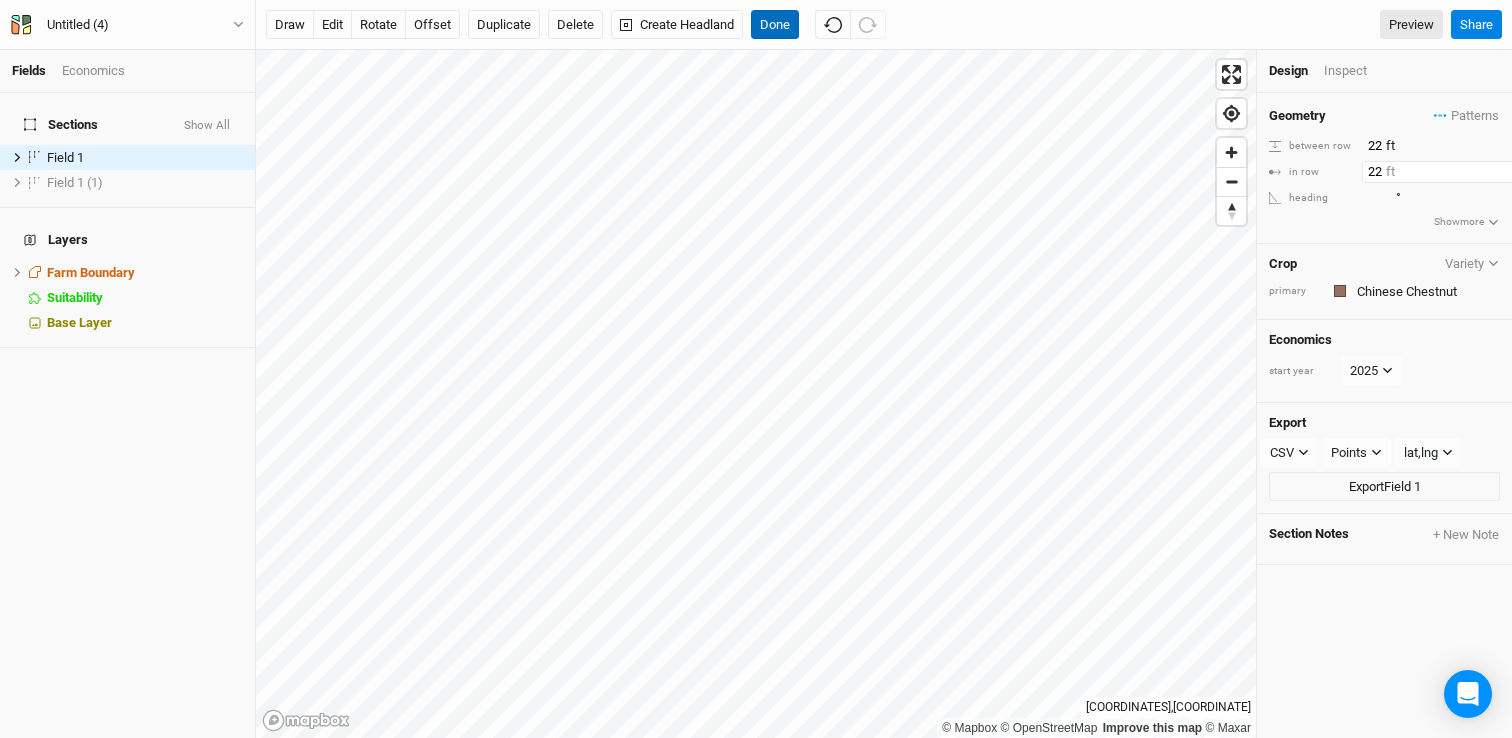 type on "22" 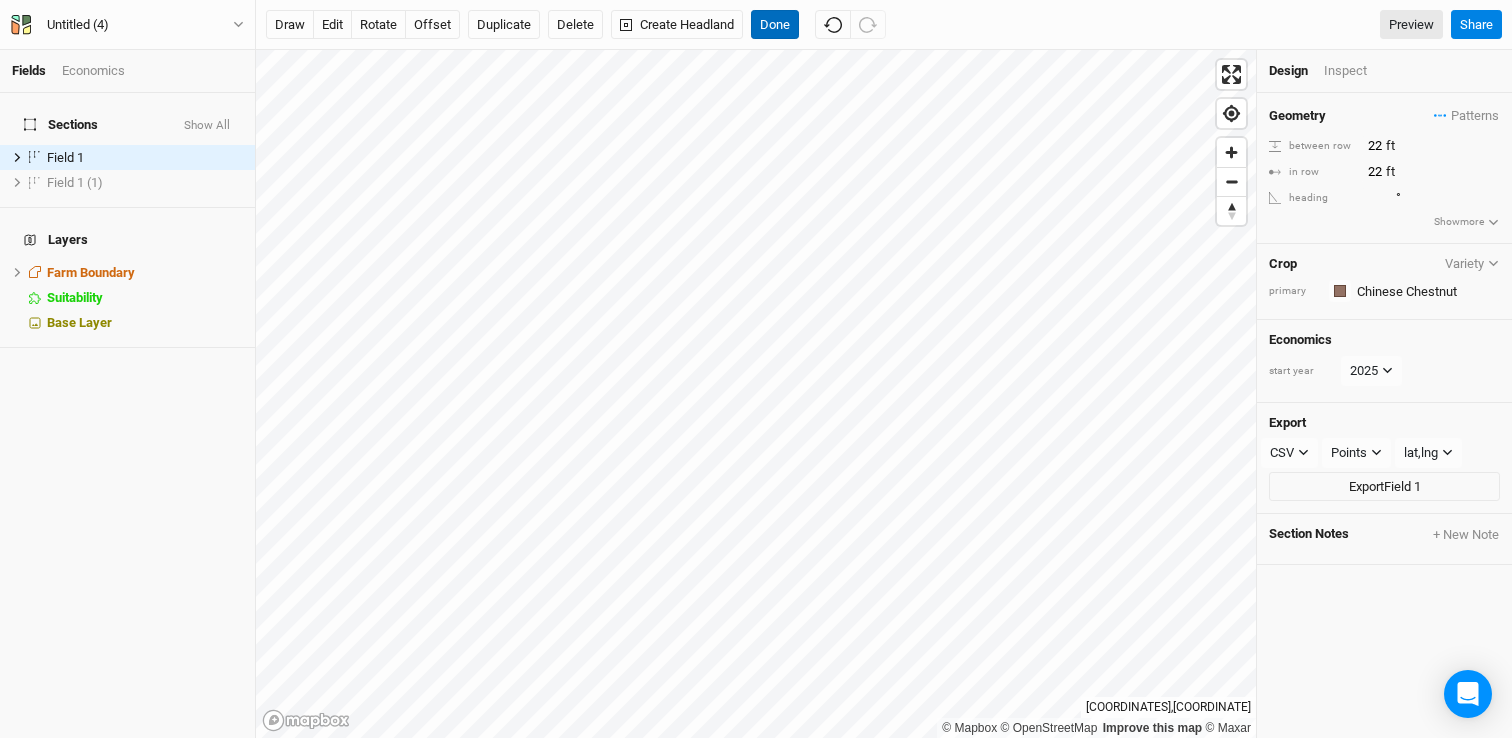click on "Done" at bounding box center (775, 25) 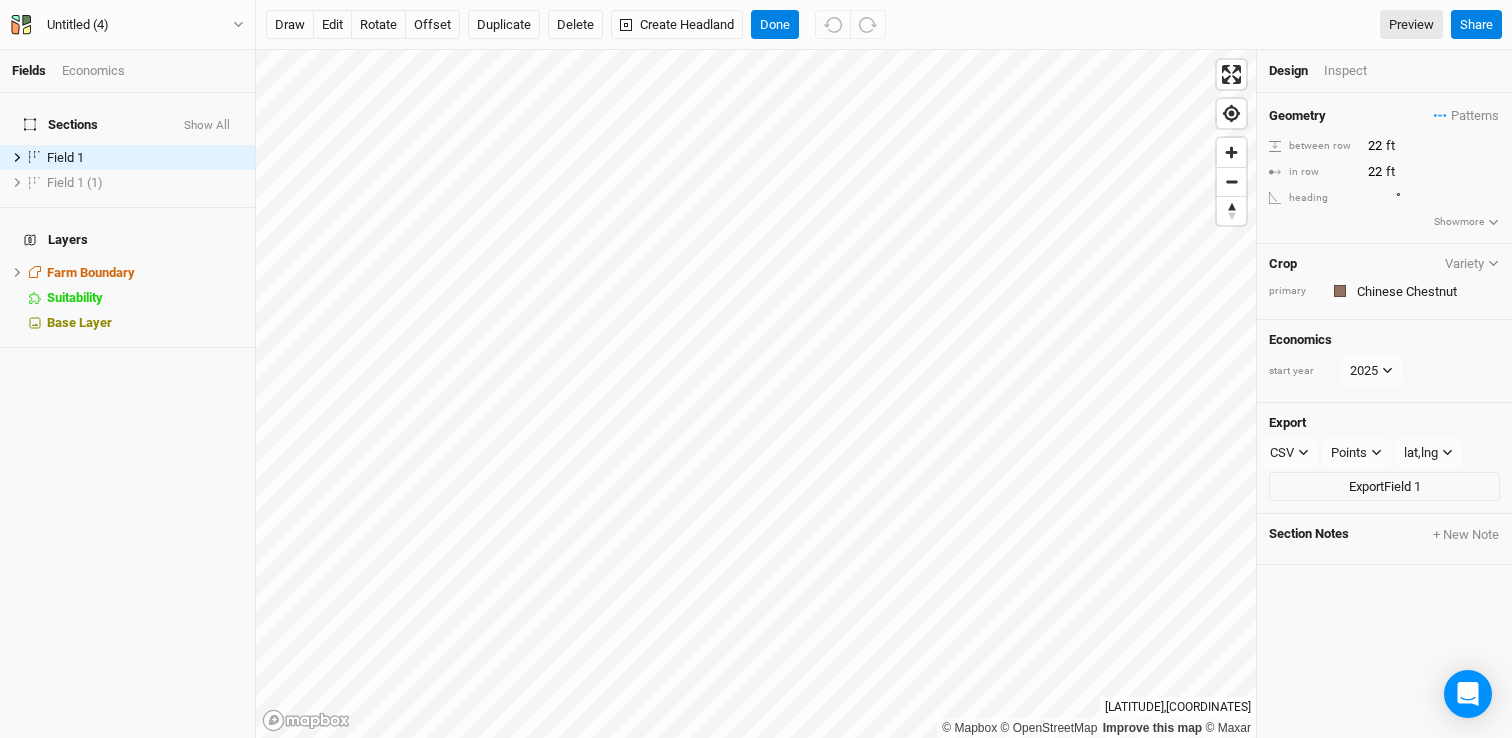 click on "Inspect" at bounding box center [1359, 71] 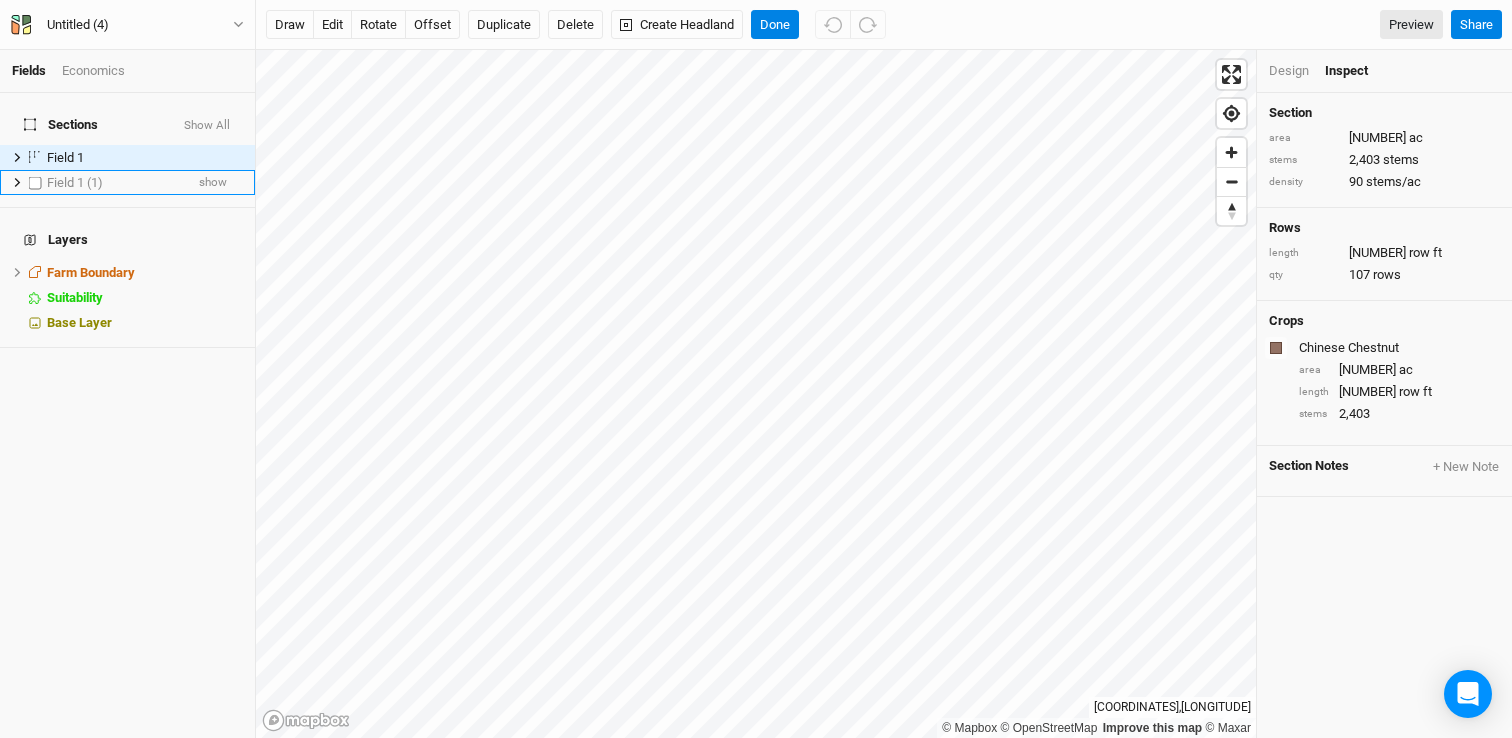 click on "Field 1 (1)" at bounding box center (115, 183) 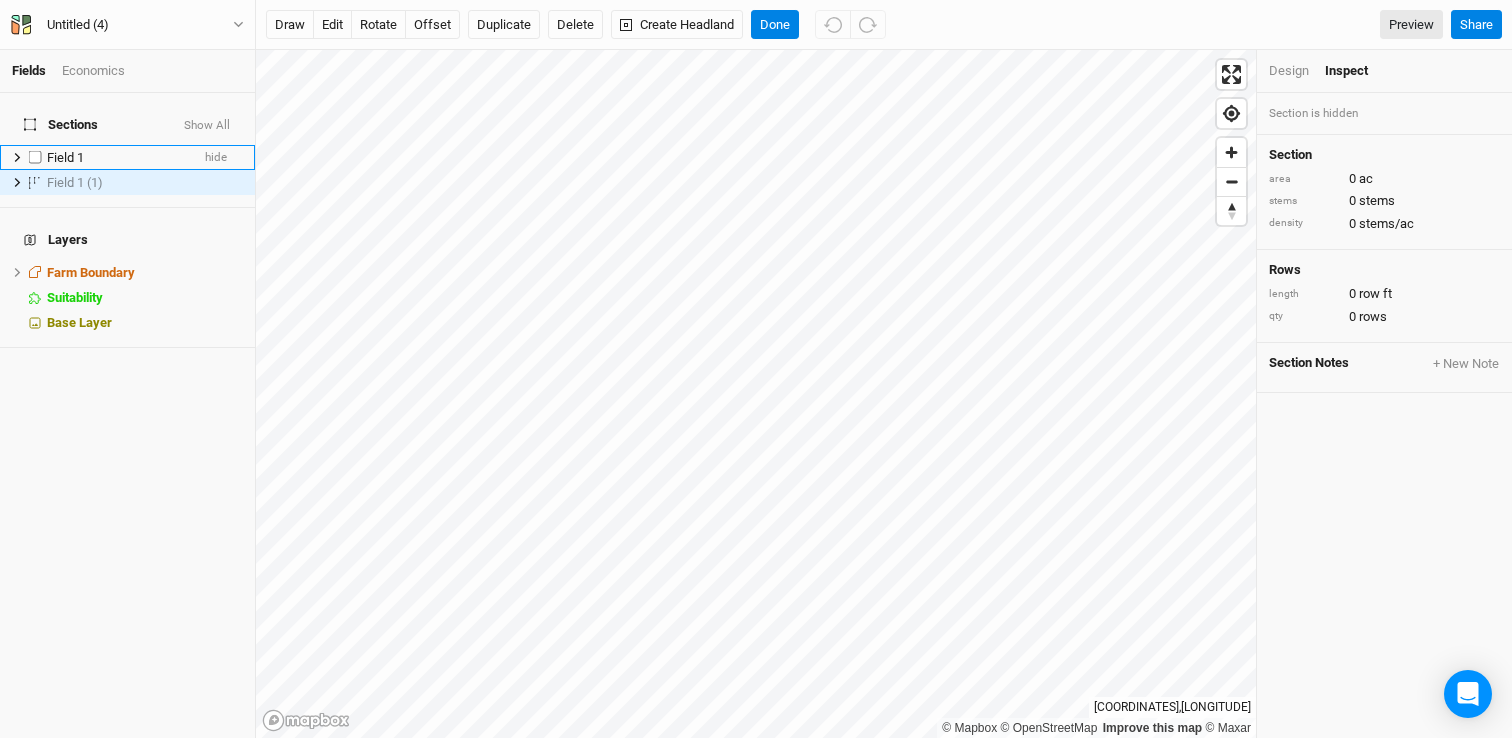 click on "Field 1" at bounding box center (118, 158) 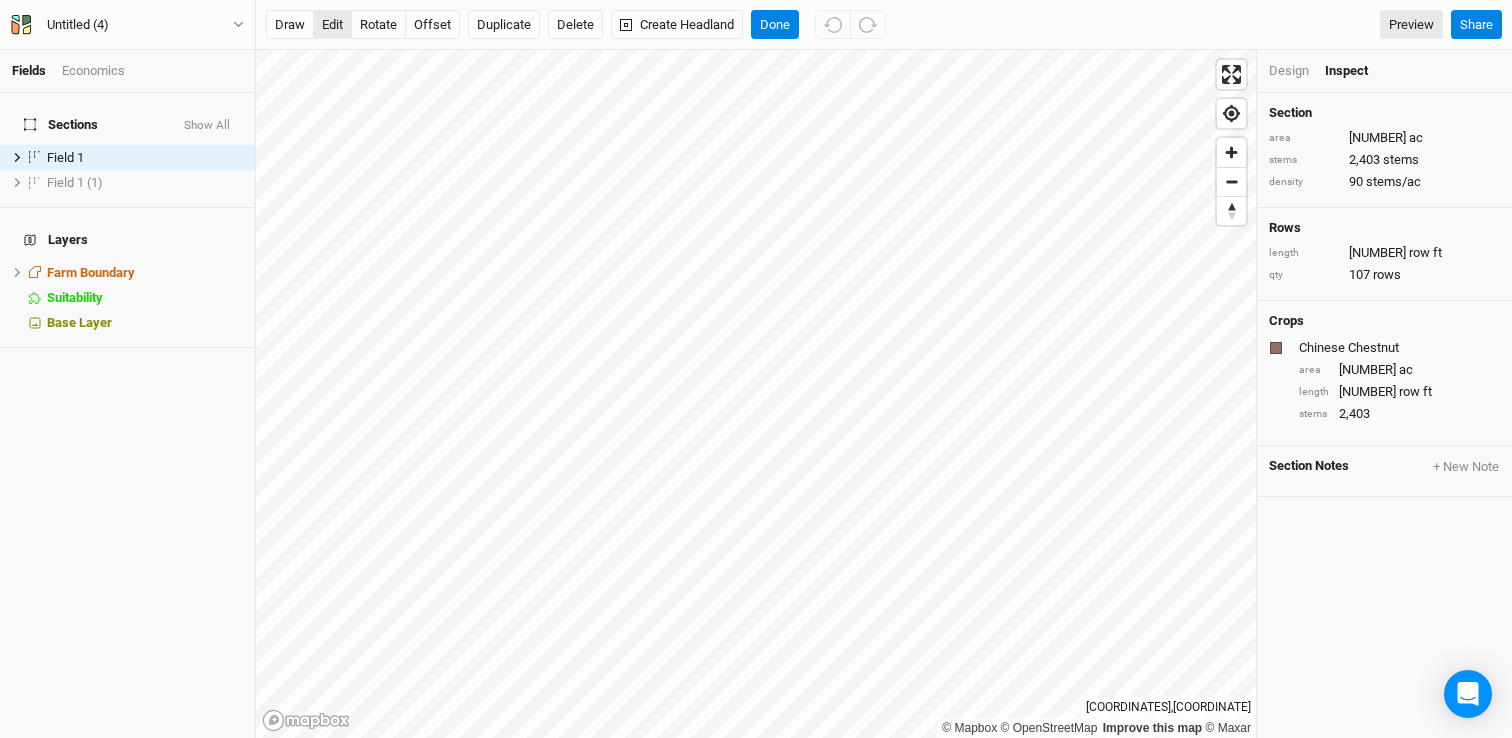 click on "edit" at bounding box center (332, 25) 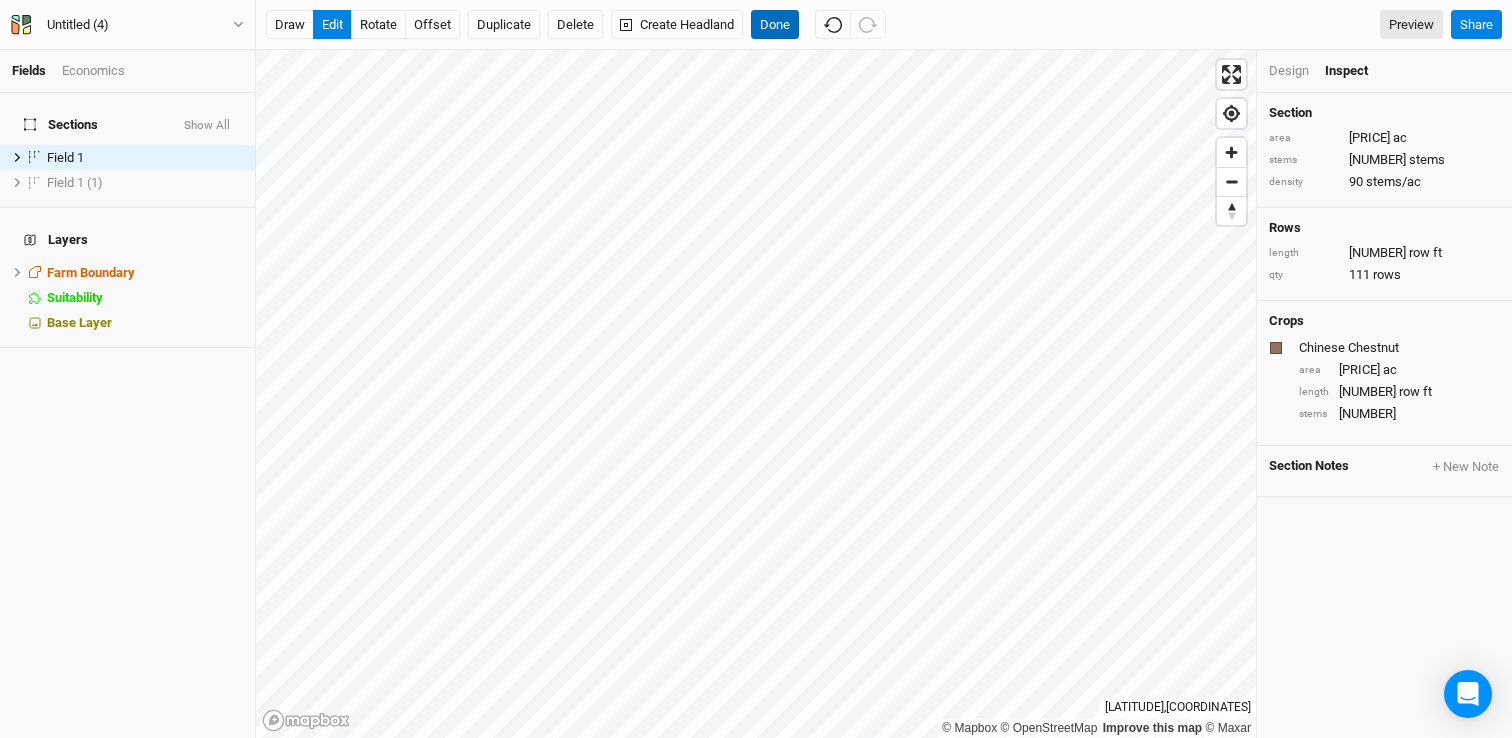 click on "Done" at bounding box center (775, 25) 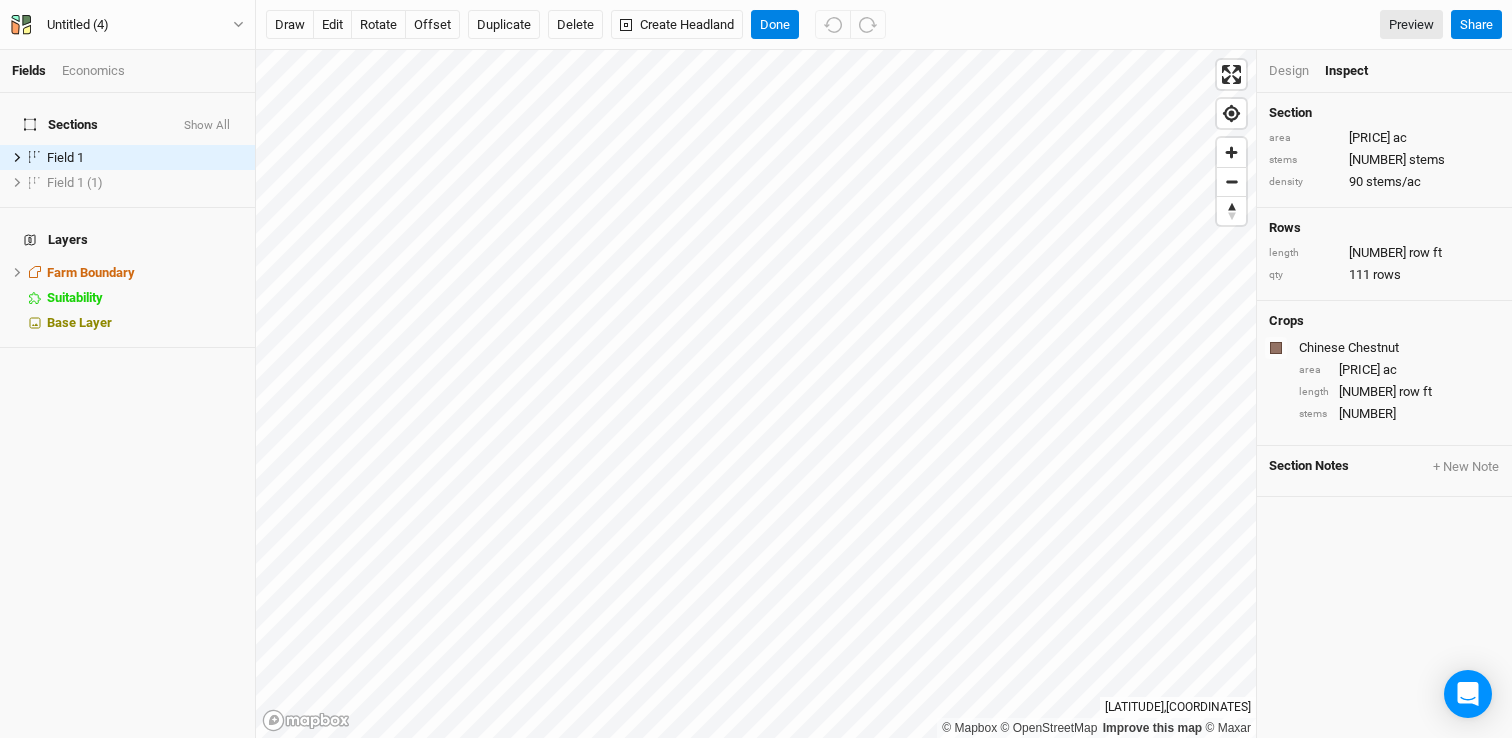 click on "Design" at bounding box center (1289, 71) 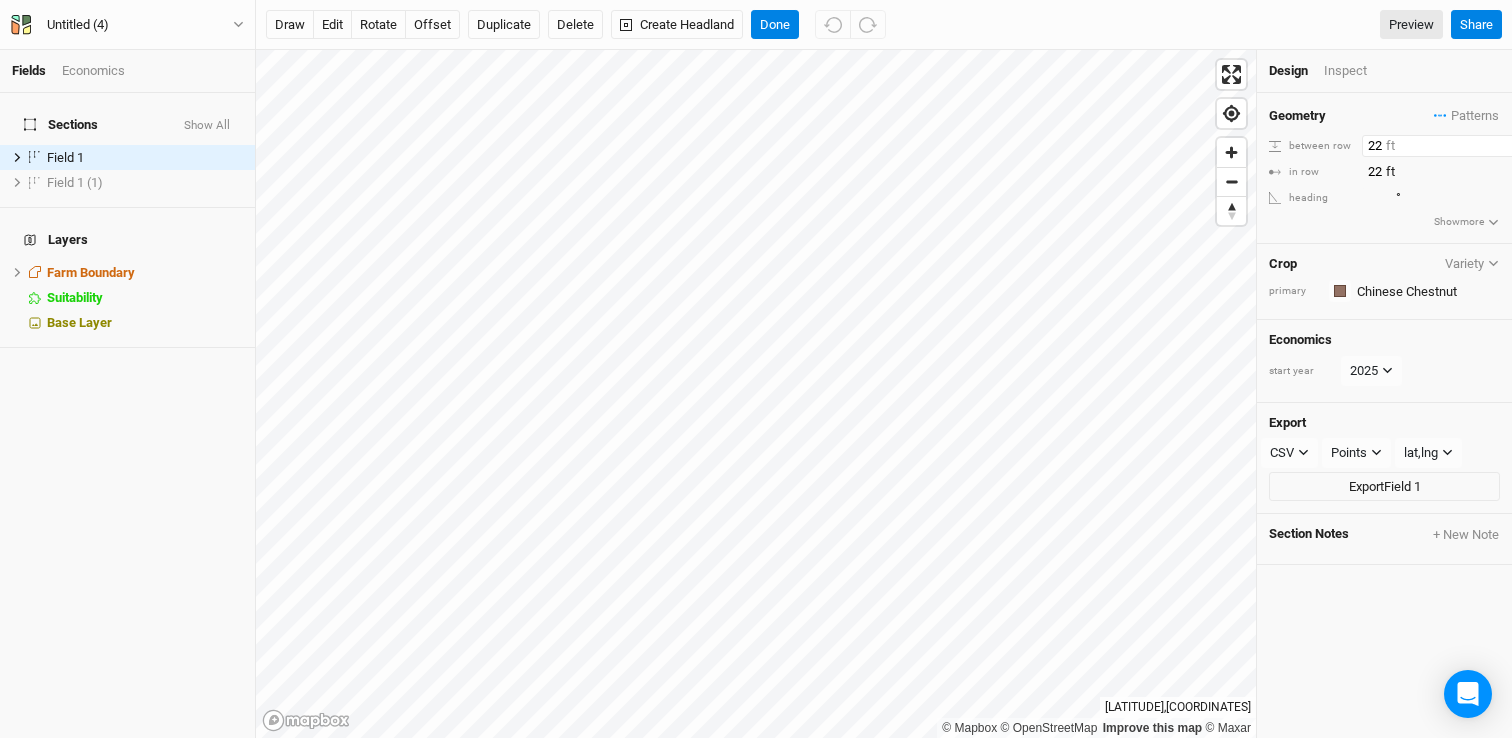 click on "22" at bounding box center (1449, 146) 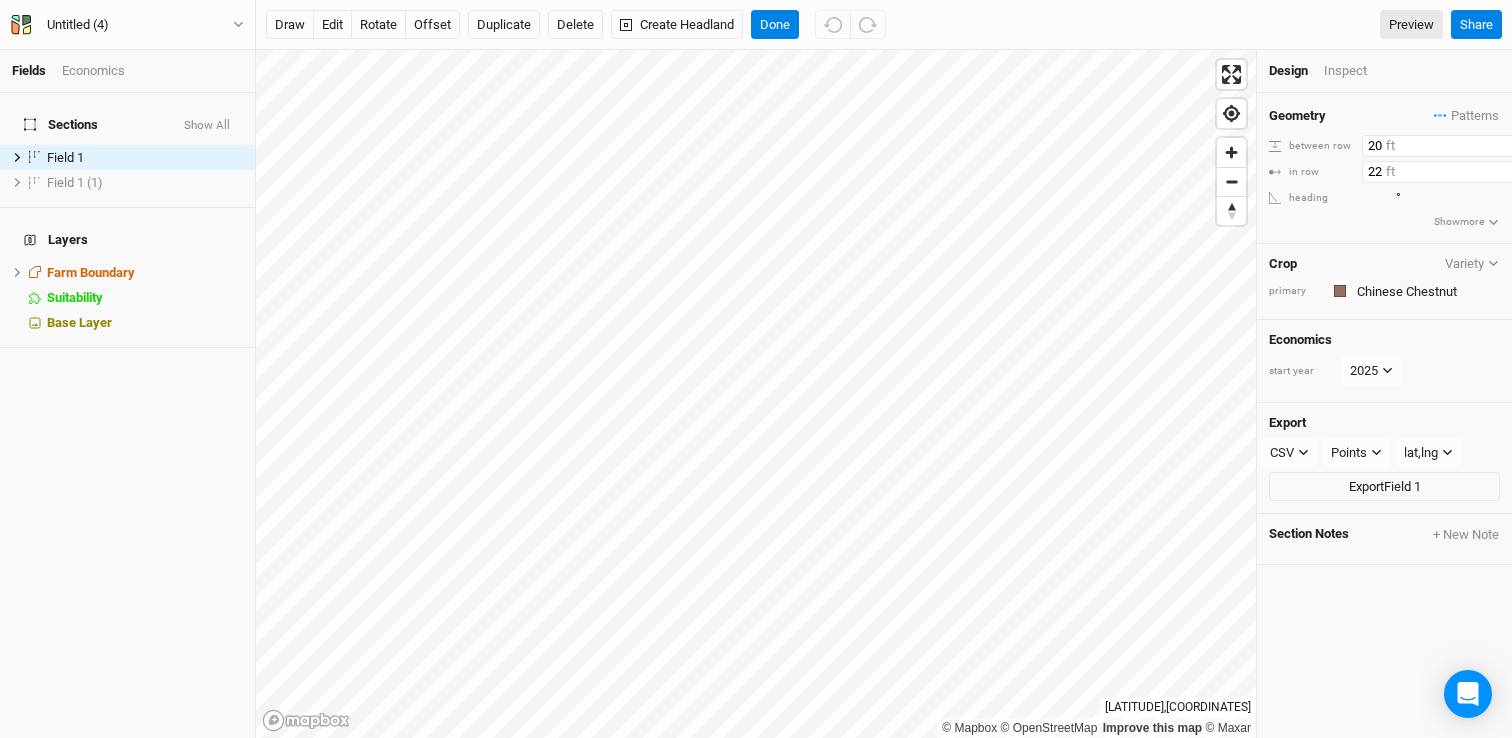 type on "20" 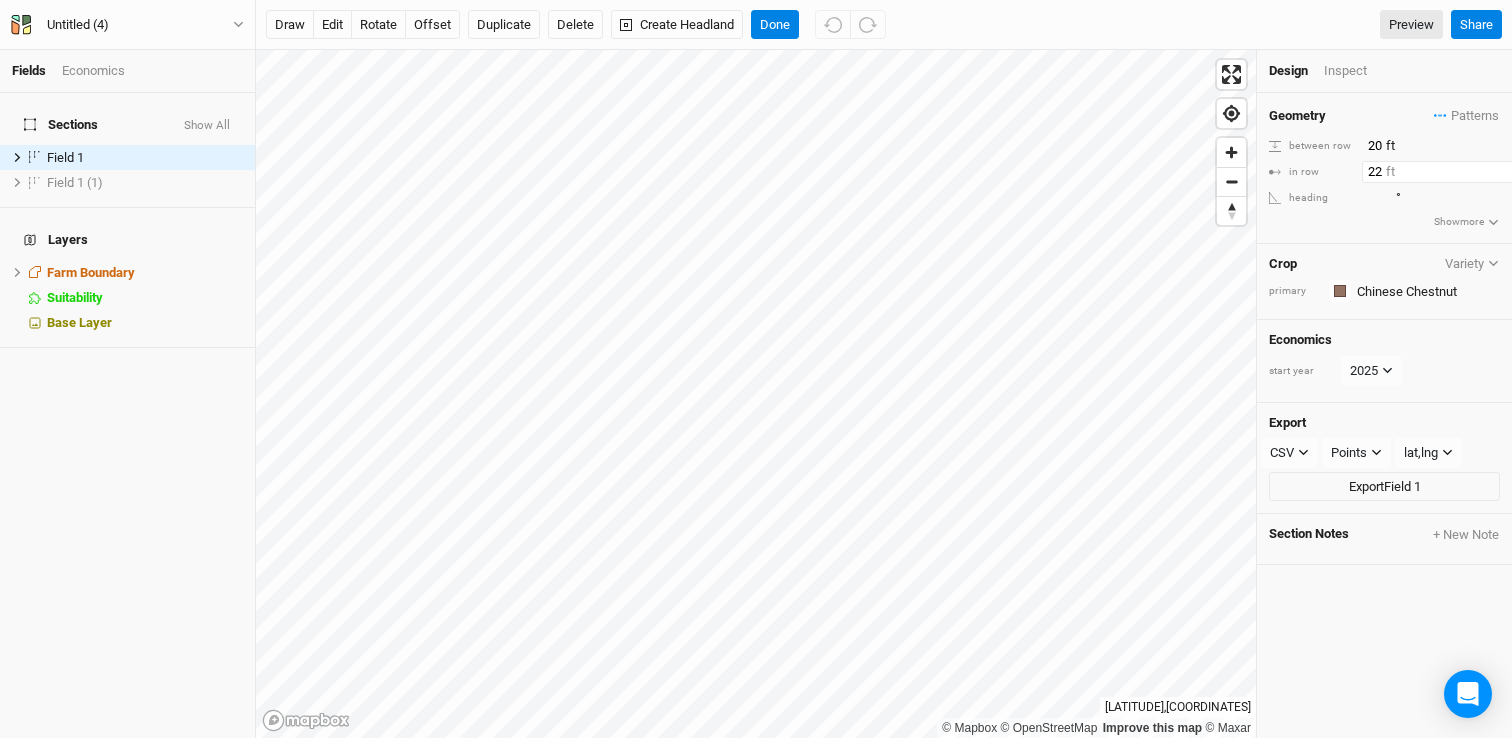 click on "22" at bounding box center [1449, 172] 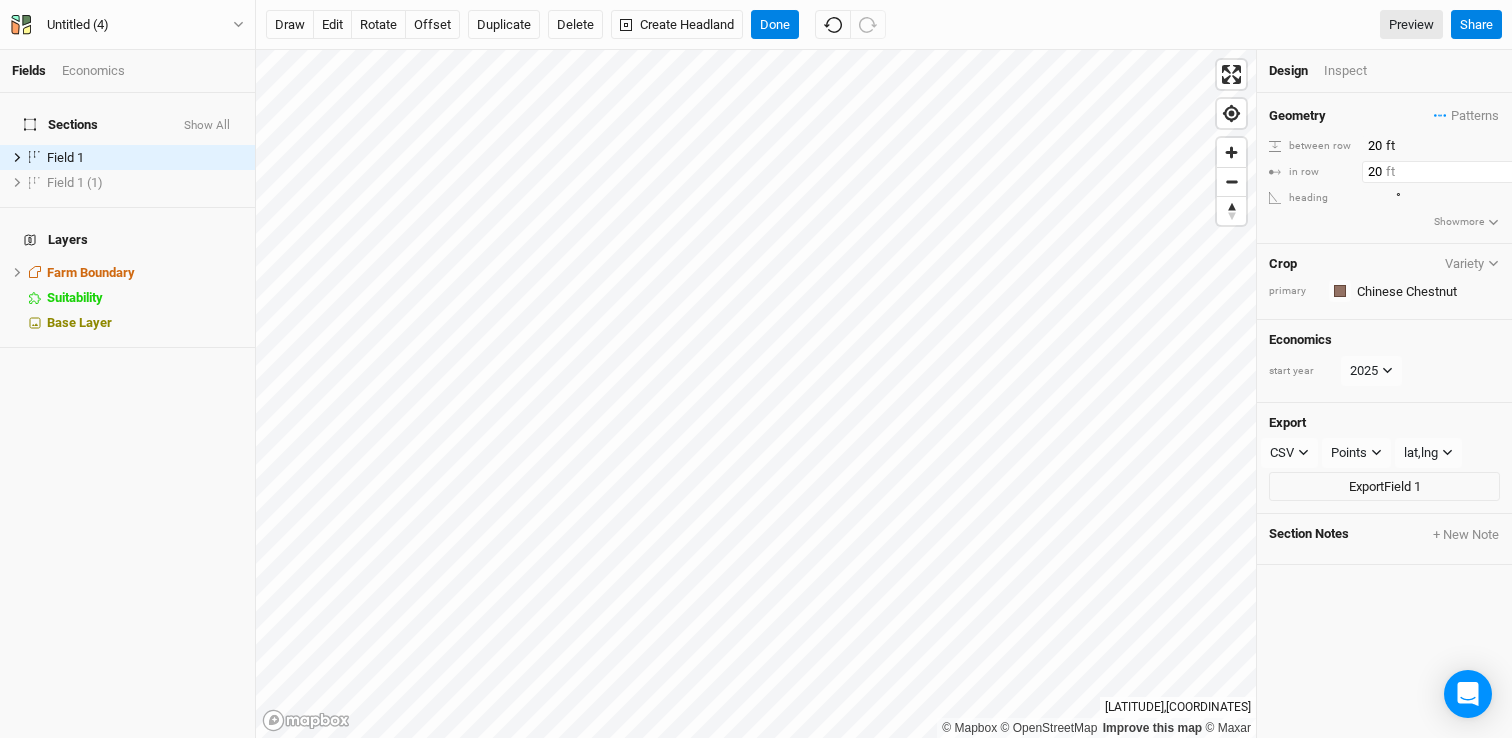 type on "20" 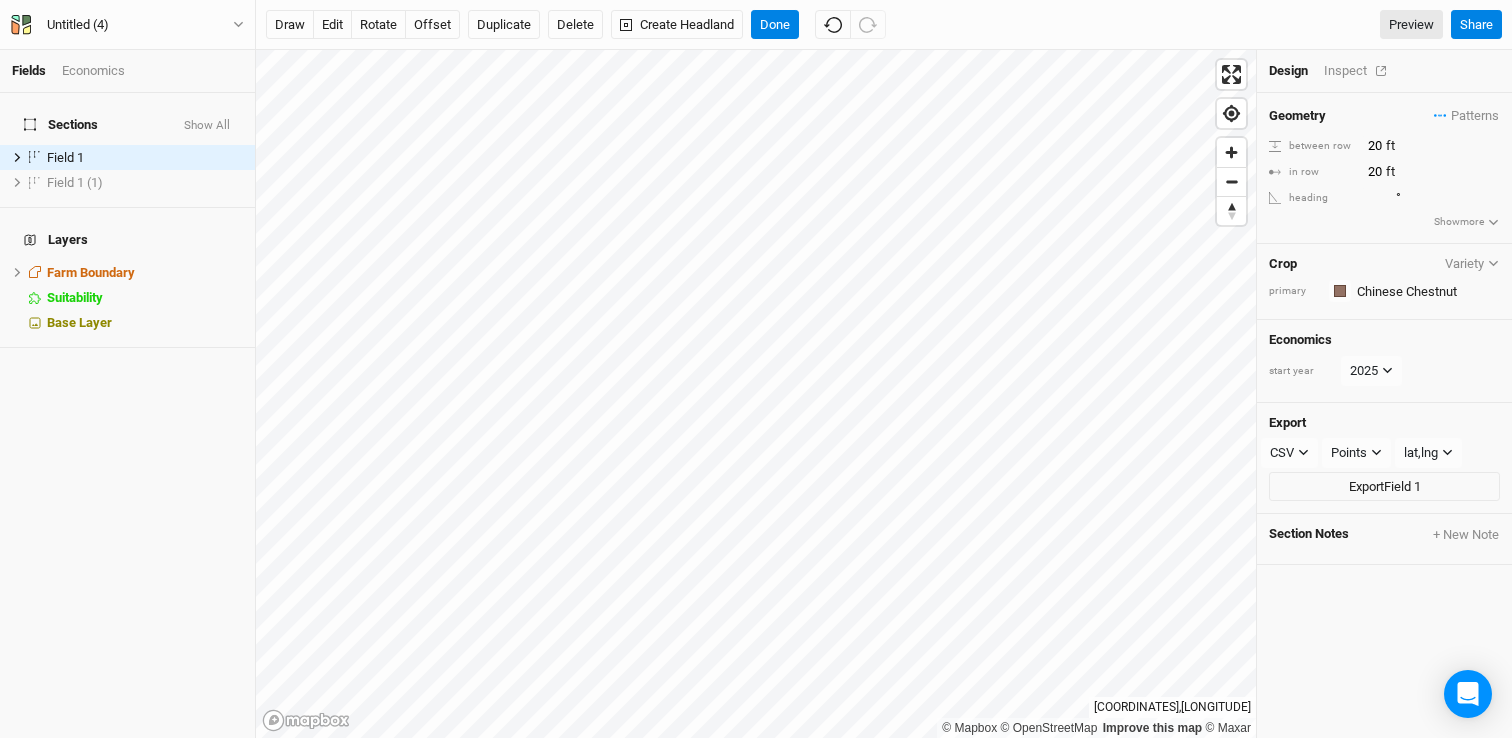 click on "Inspect" at bounding box center [1359, 71] 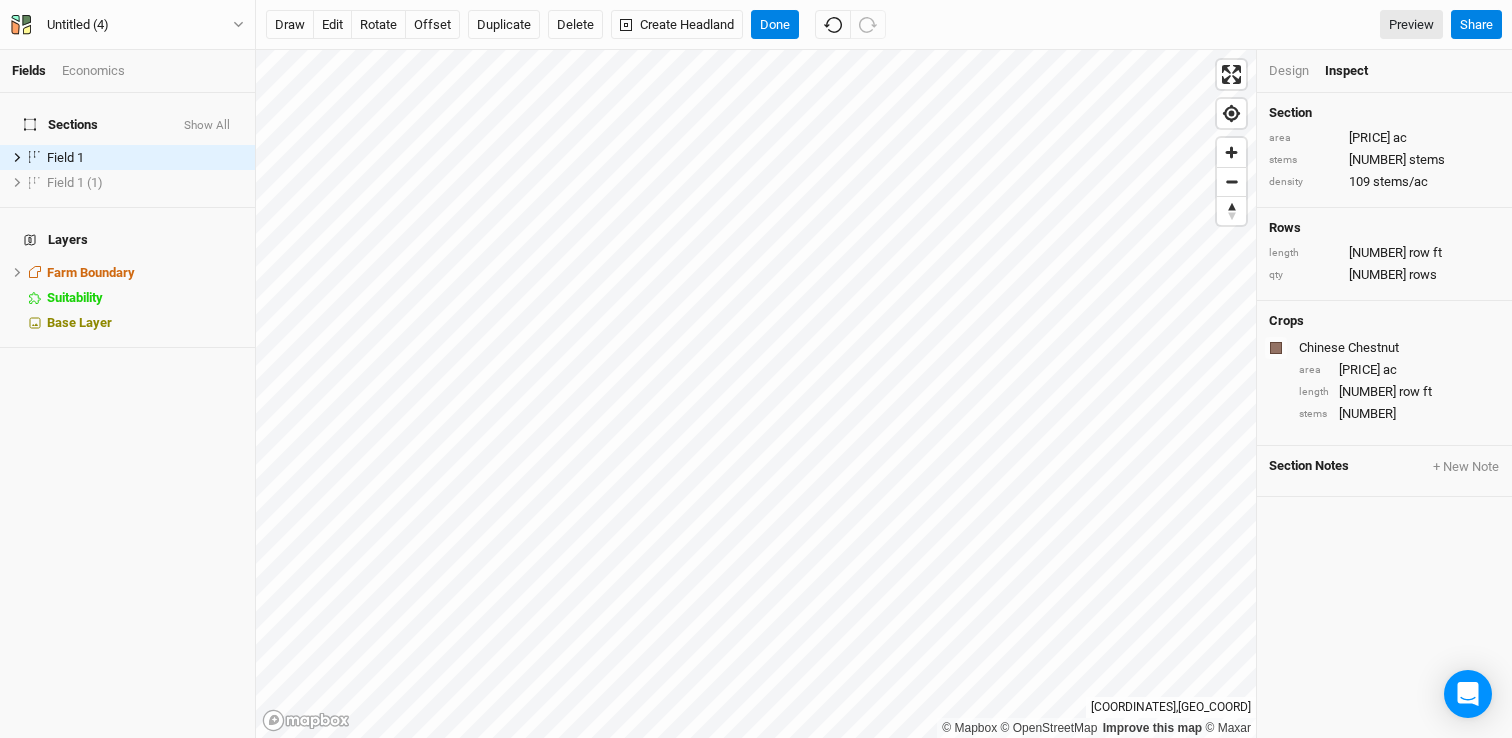 click on "Design" at bounding box center [1289, 71] 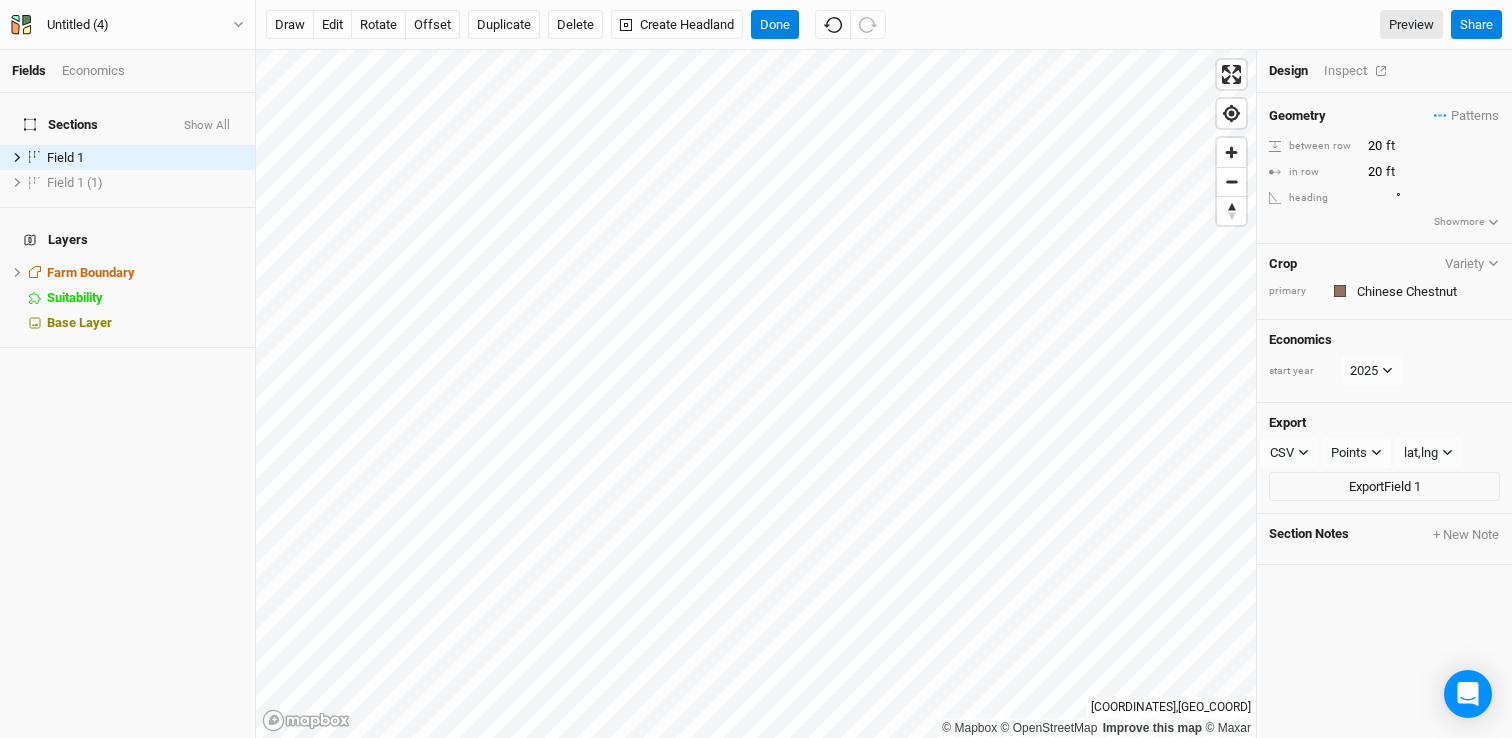 click on "Inspect" at bounding box center (1359, 71) 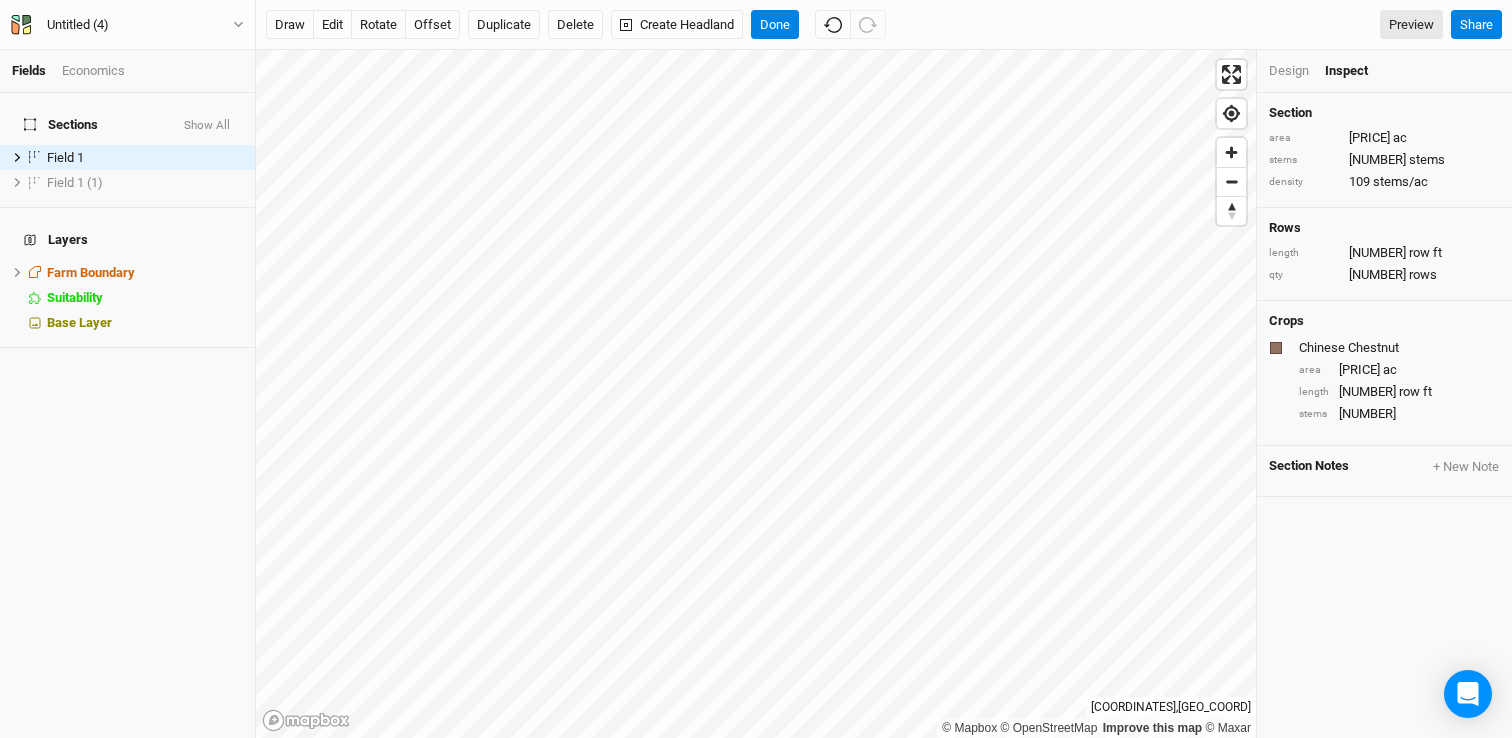 click on "Design" at bounding box center [1289, 71] 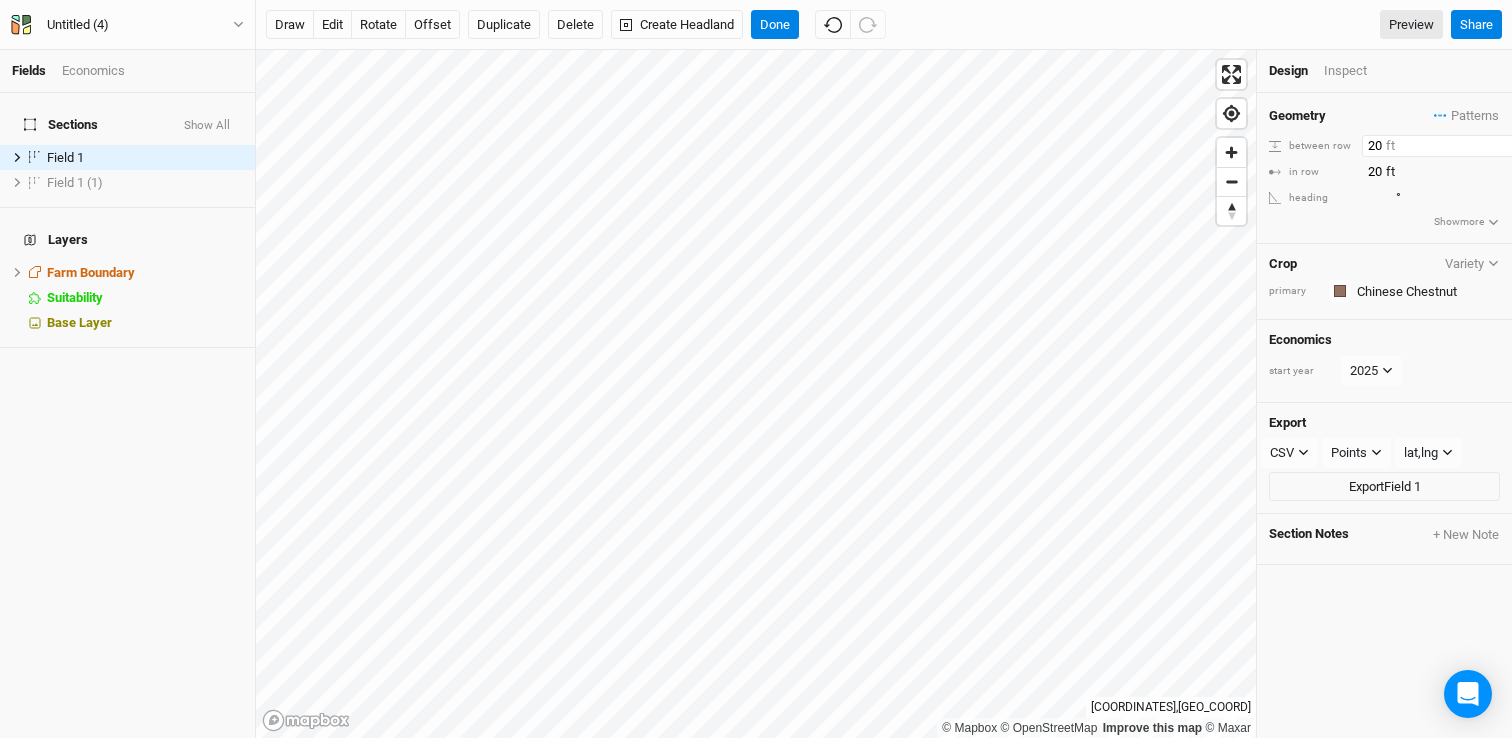click on "20" at bounding box center [1449, 146] 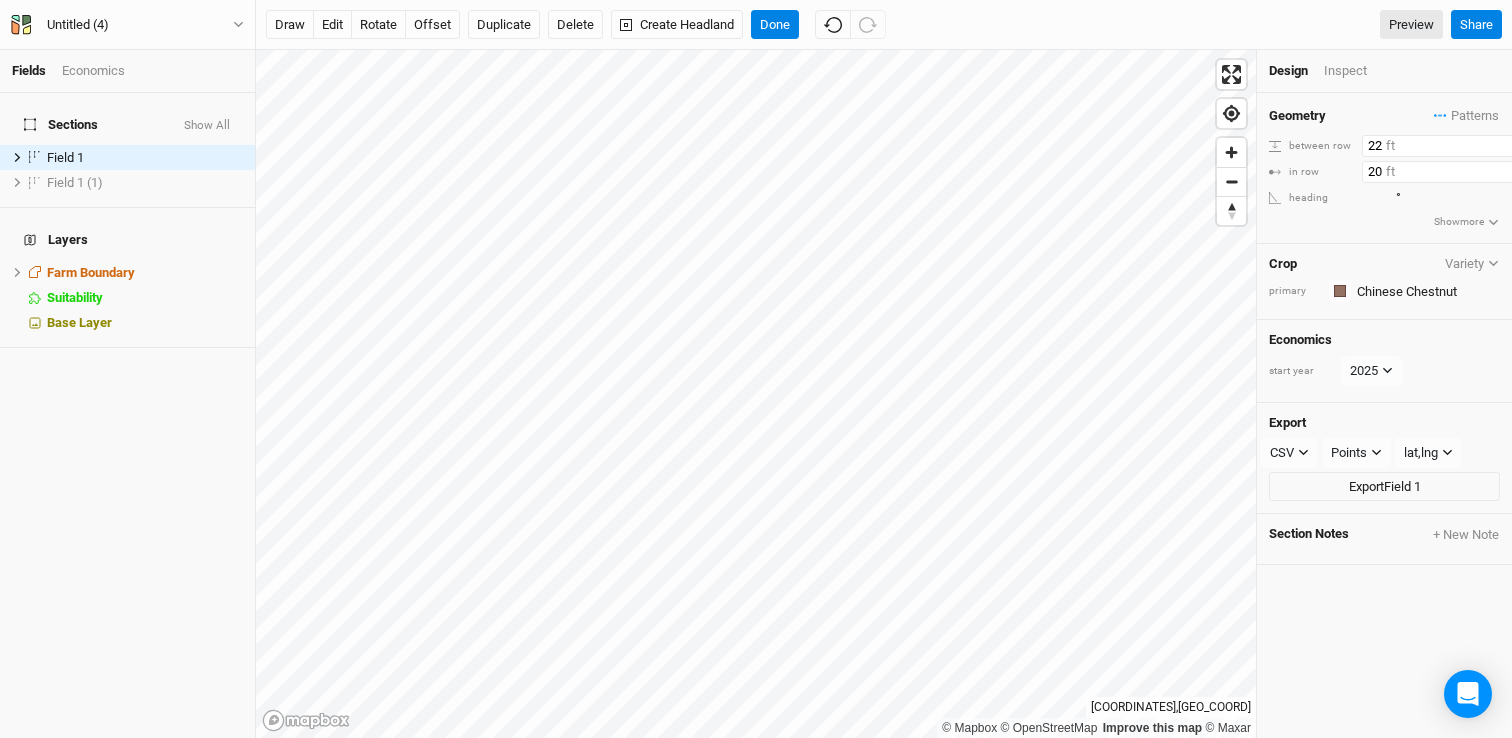 type on "22" 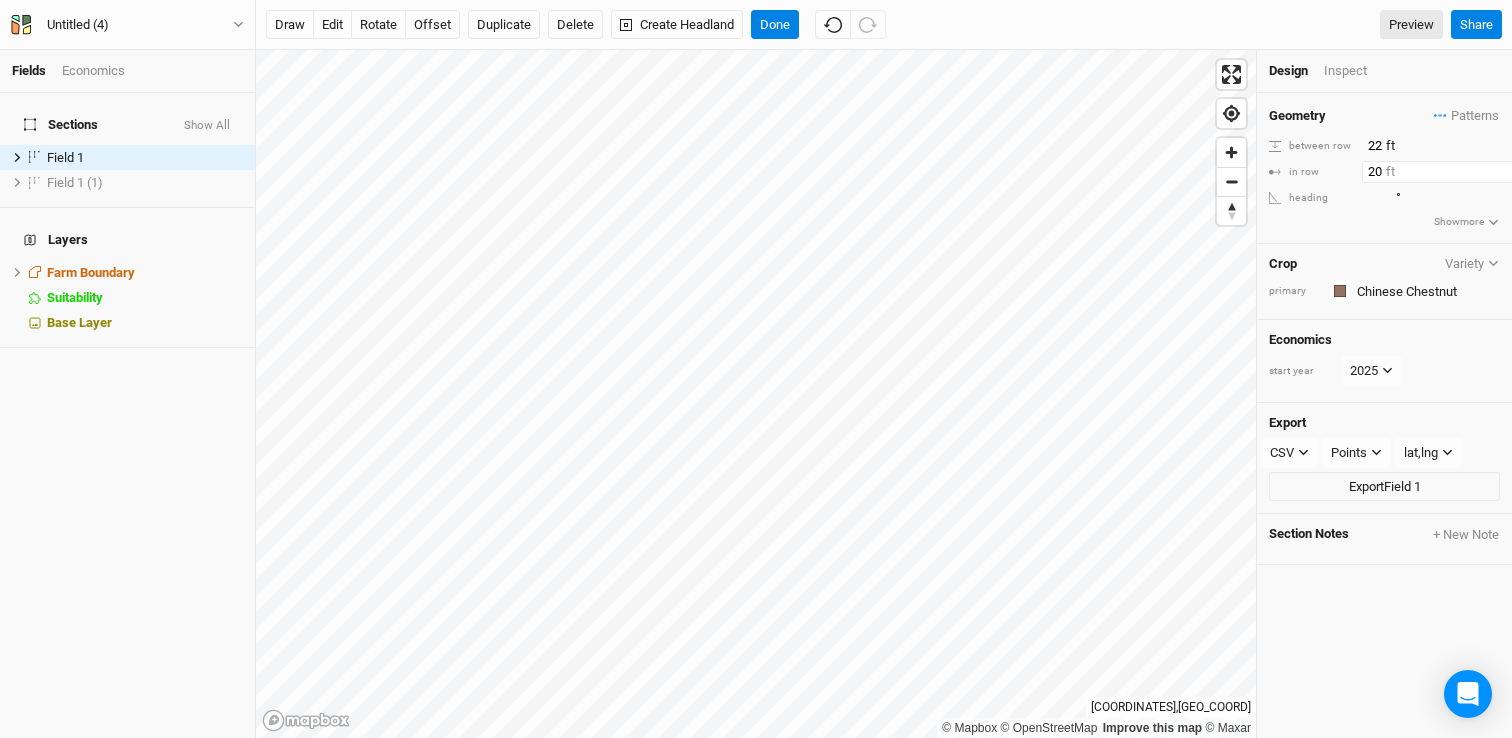 click on "20" at bounding box center [1449, 172] 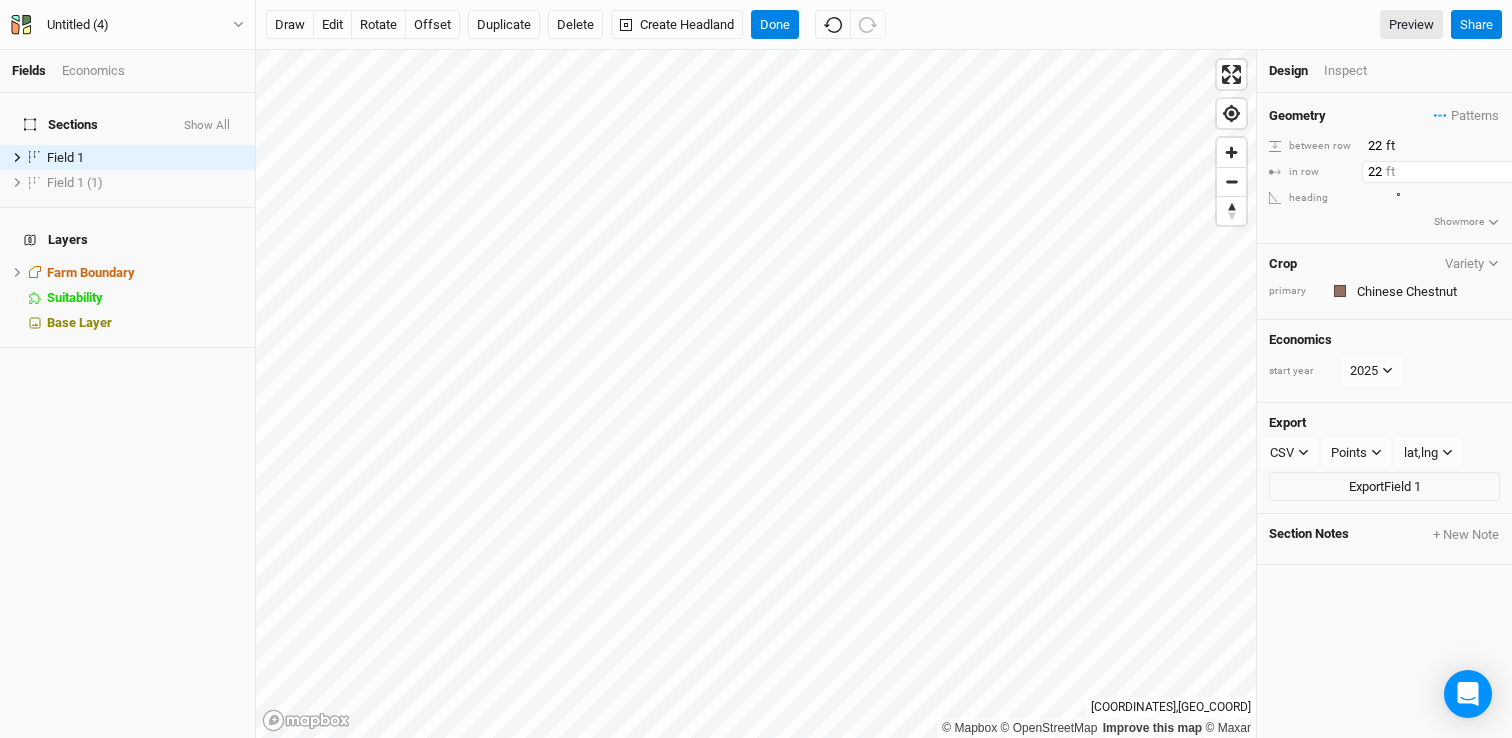 type on "22" 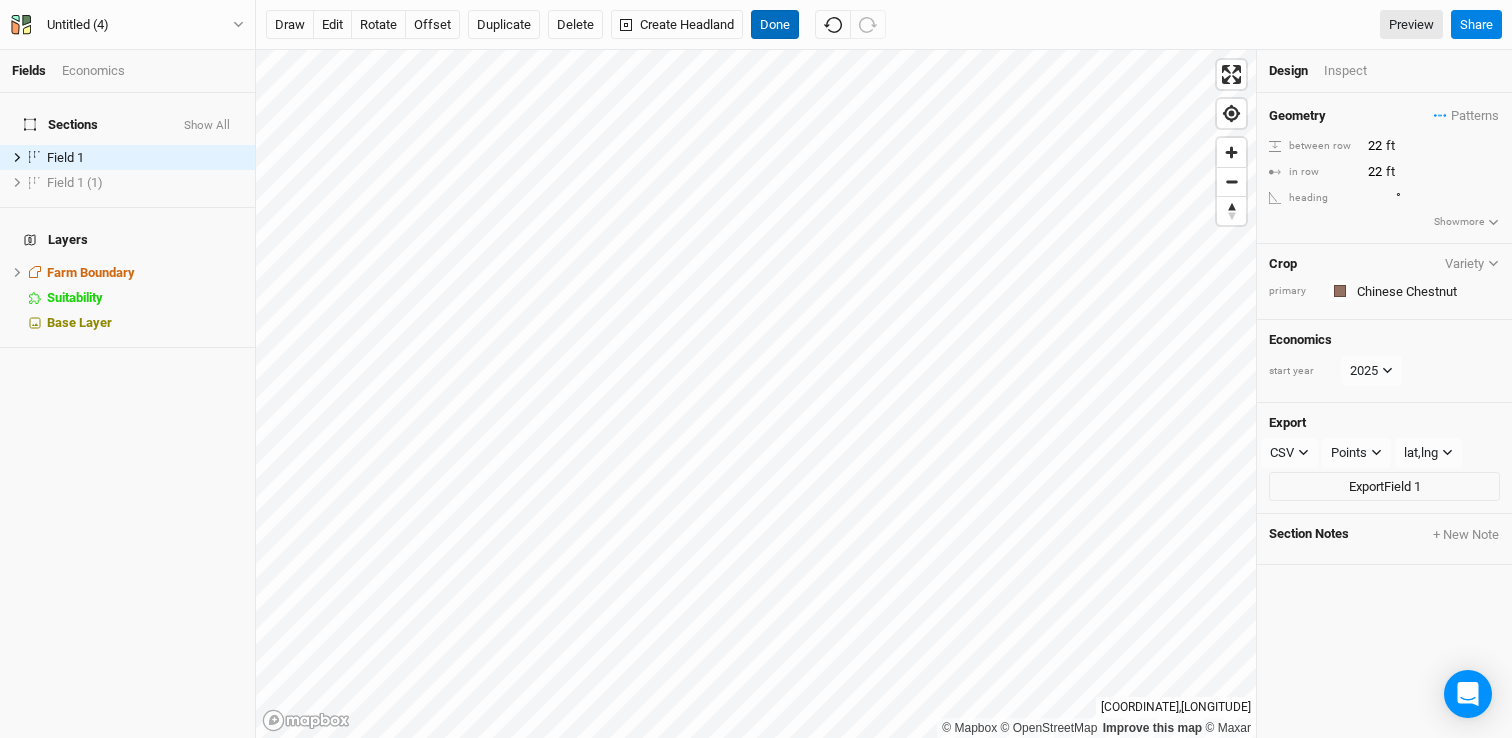 click on "Done" at bounding box center (775, 25) 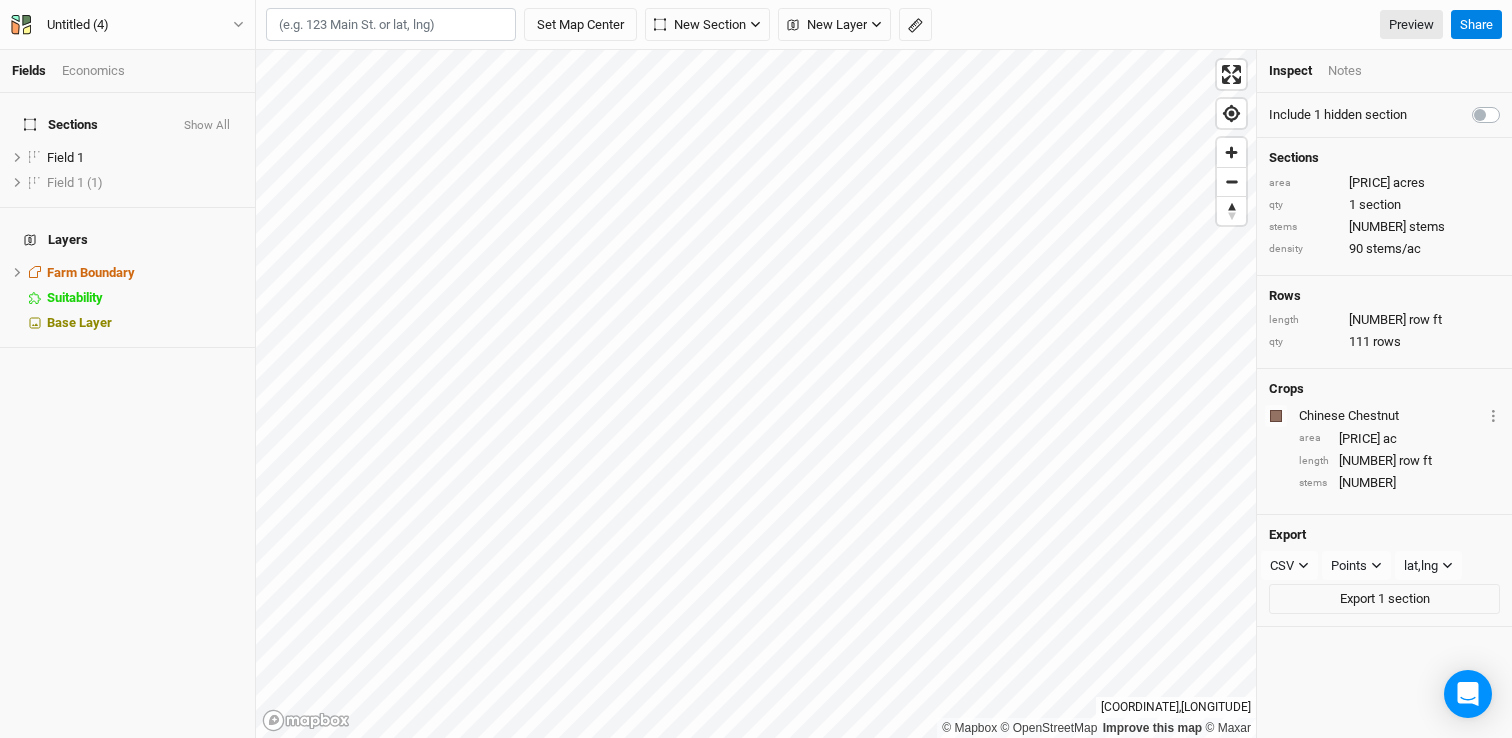 click on "Notes" at bounding box center (1345, 71) 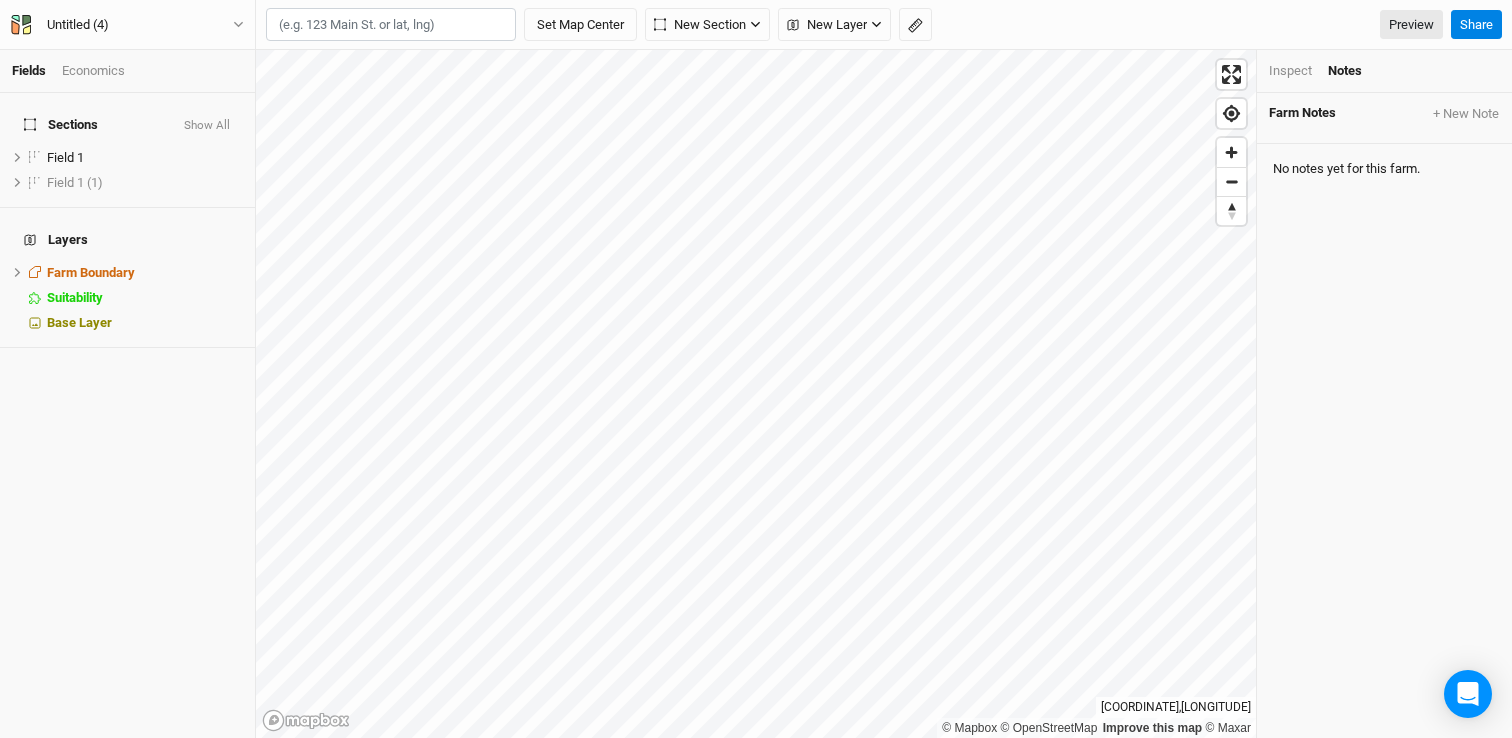 click on "Inspect" at bounding box center (1290, 71) 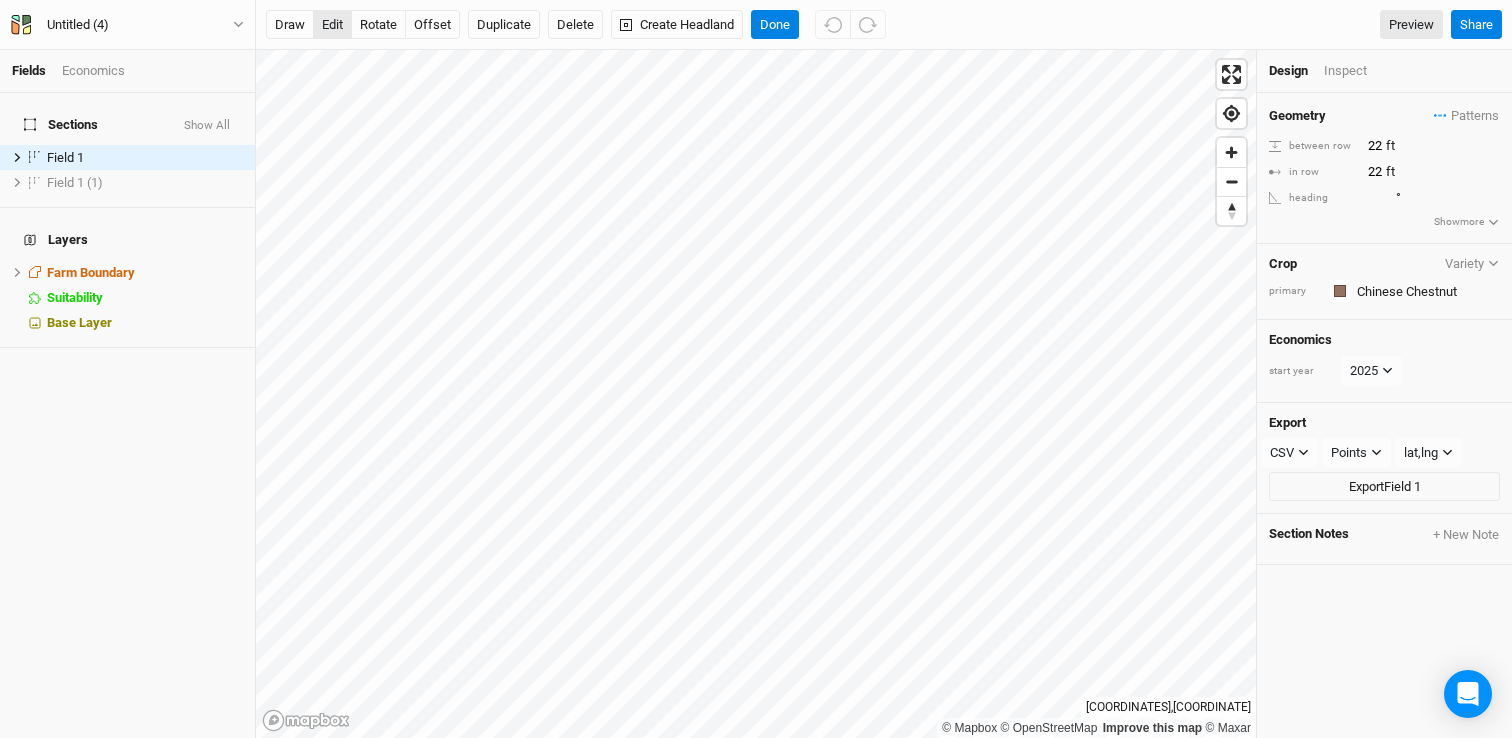 click on "edit" at bounding box center [332, 25] 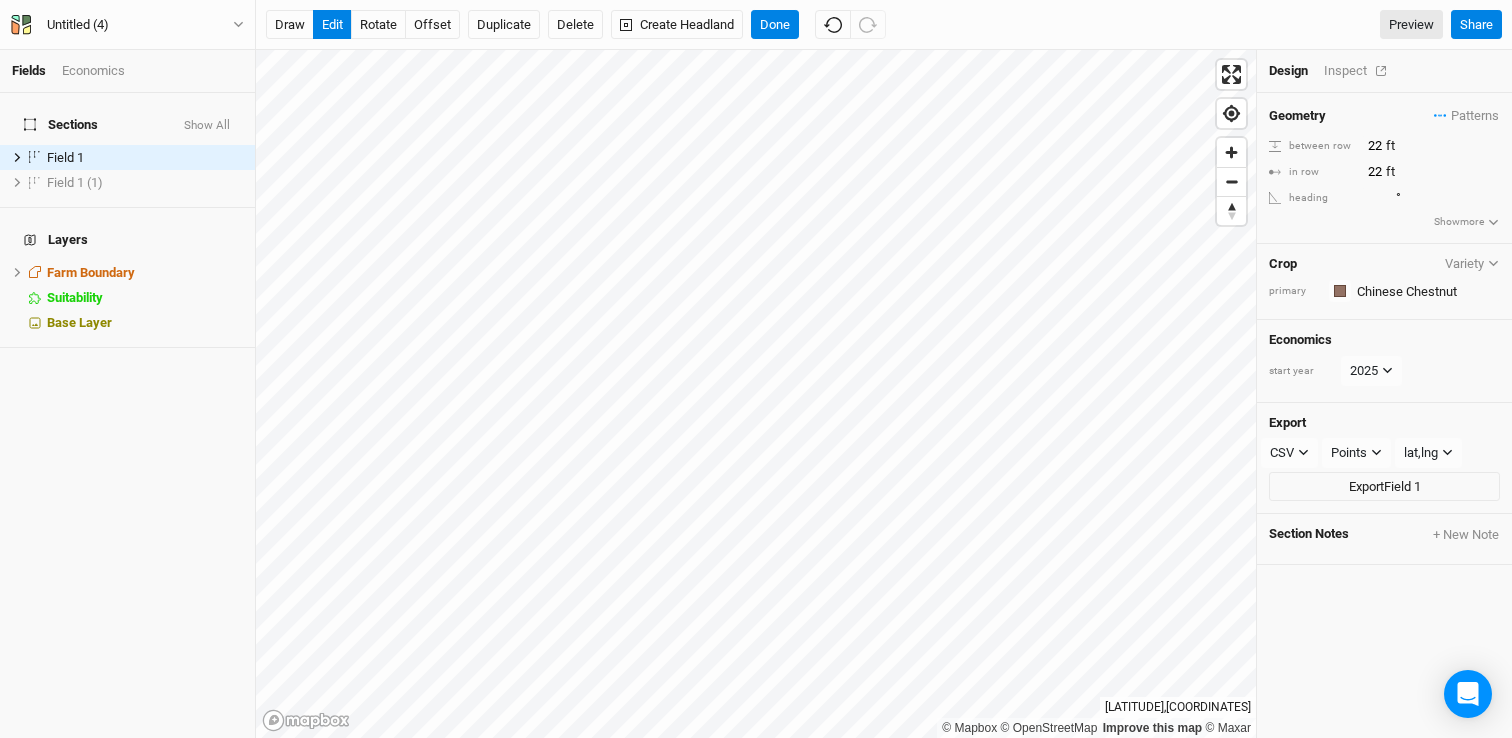 click on "Inspect" at bounding box center [1359, 71] 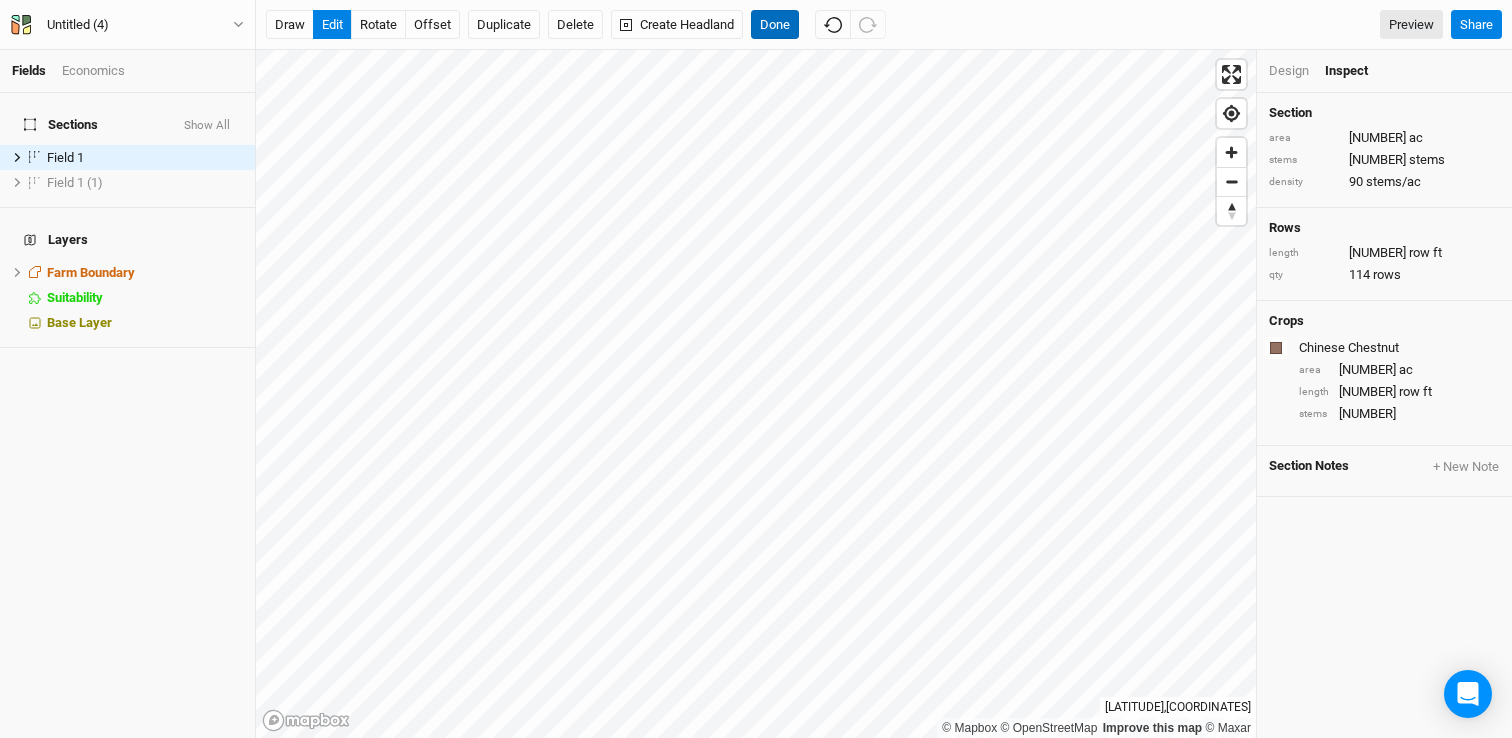 click on "Done" at bounding box center (775, 25) 